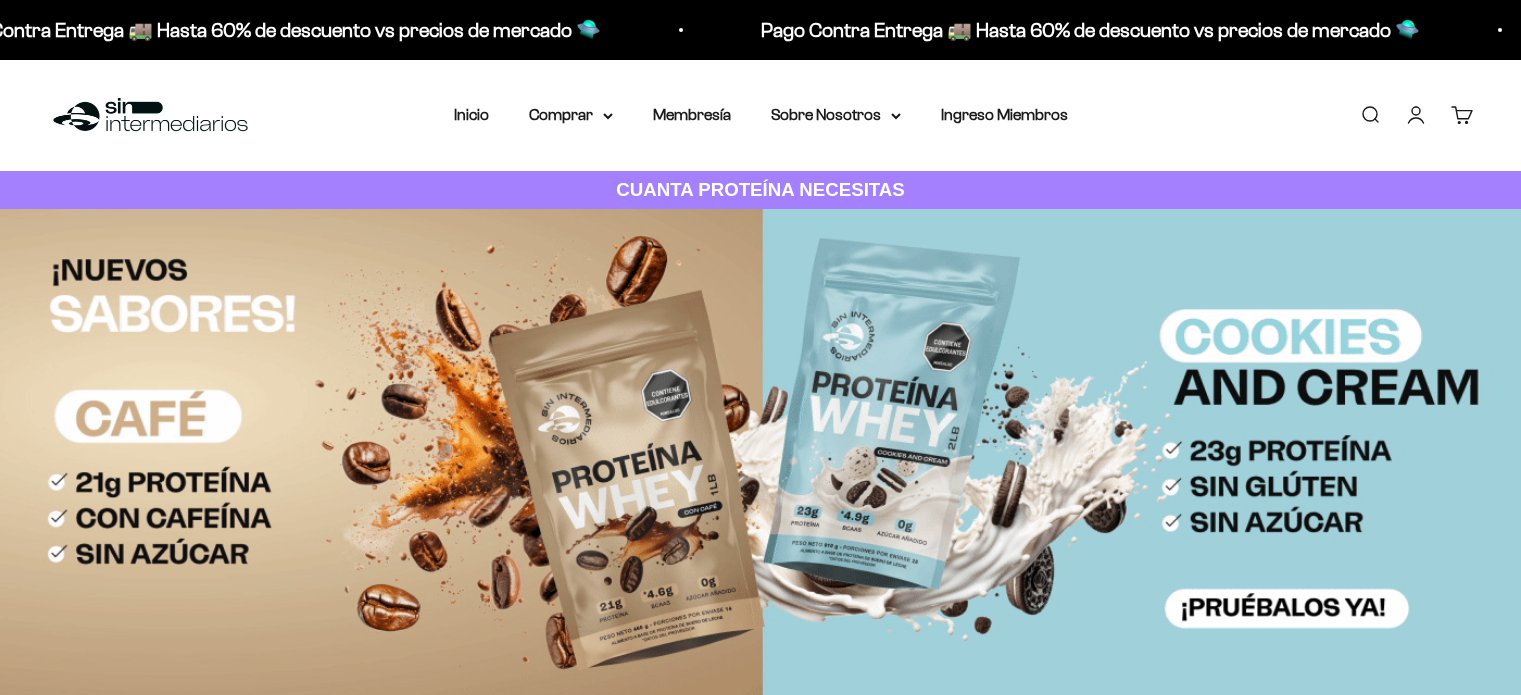 scroll, scrollTop: 0, scrollLeft: 0, axis: both 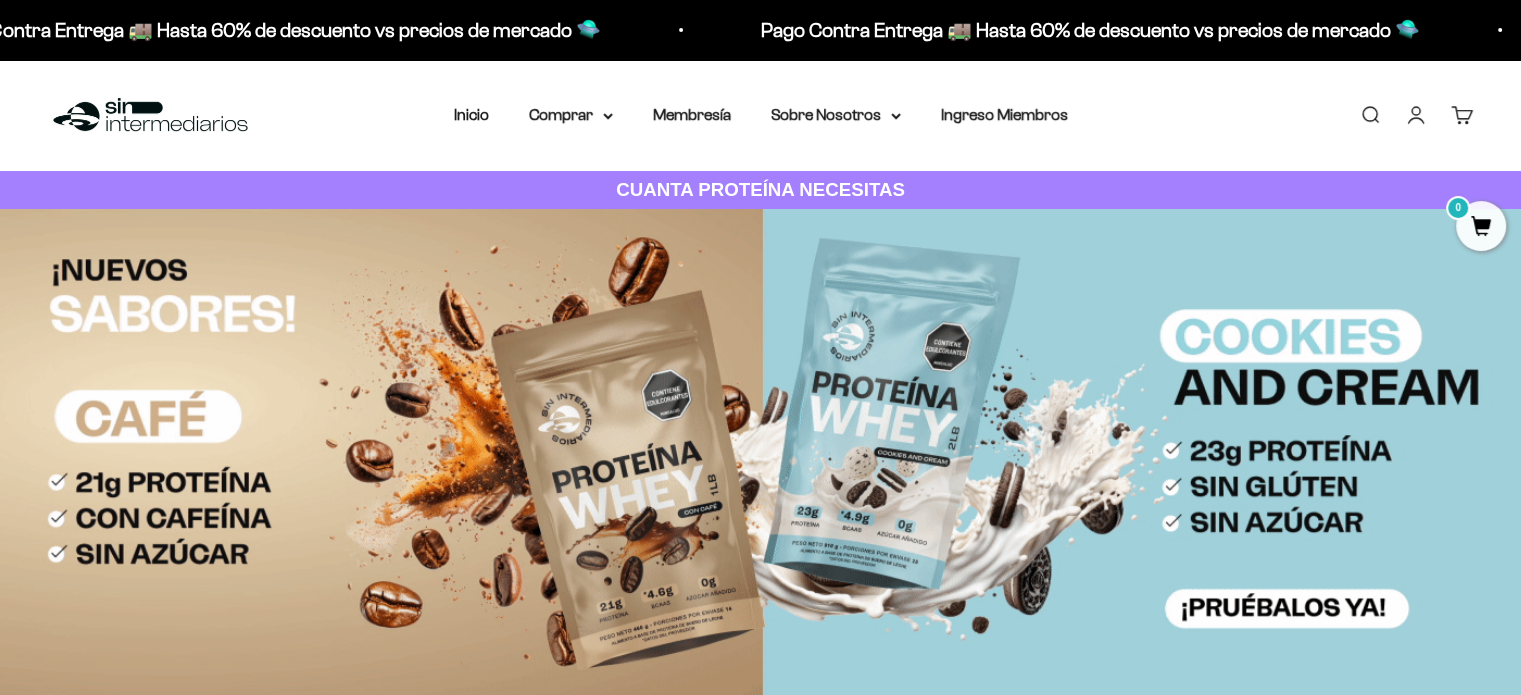 click on "Iniciar sesión" at bounding box center [1416, 115] 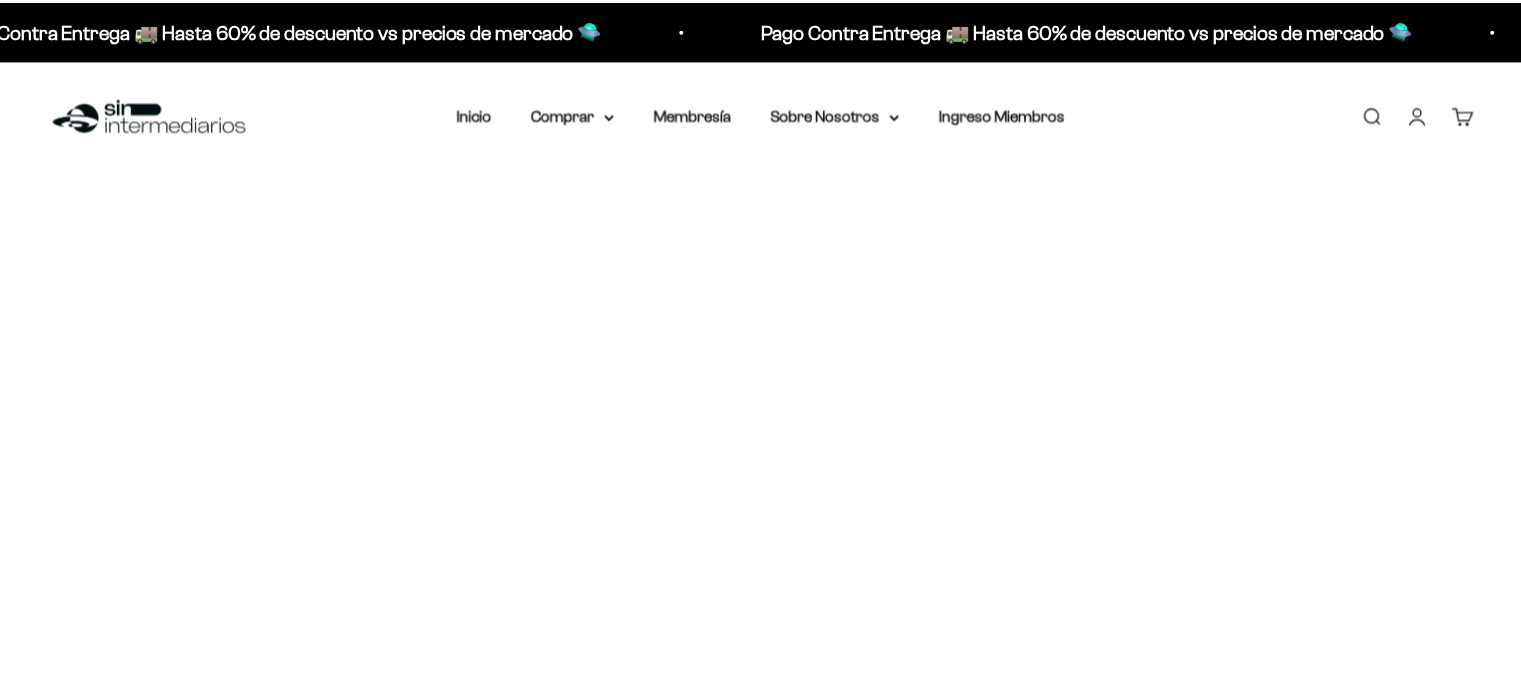 scroll, scrollTop: 0, scrollLeft: 0, axis: both 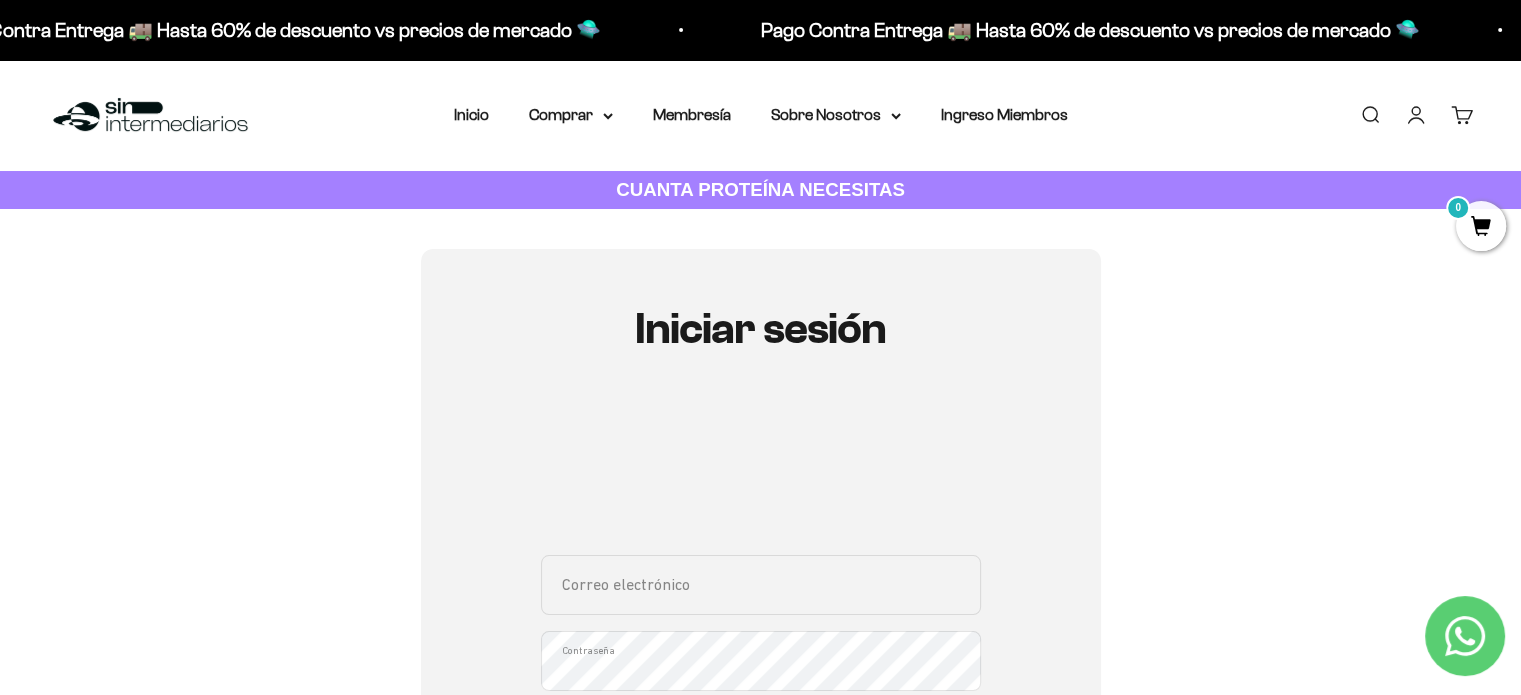 type on "[EMAIL_ADDRESS][DOMAIN_NAME]" 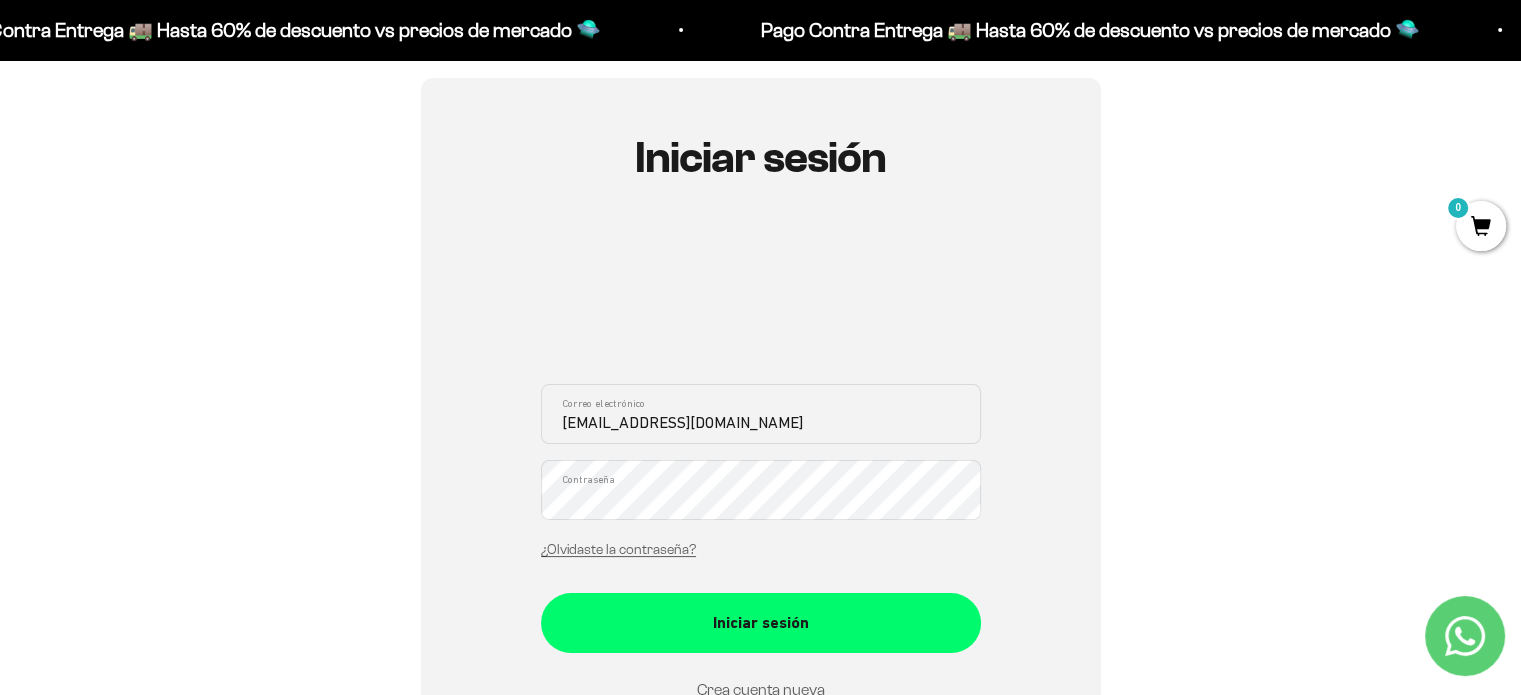 scroll, scrollTop: 258, scrollLeft: 0, axis: vertical 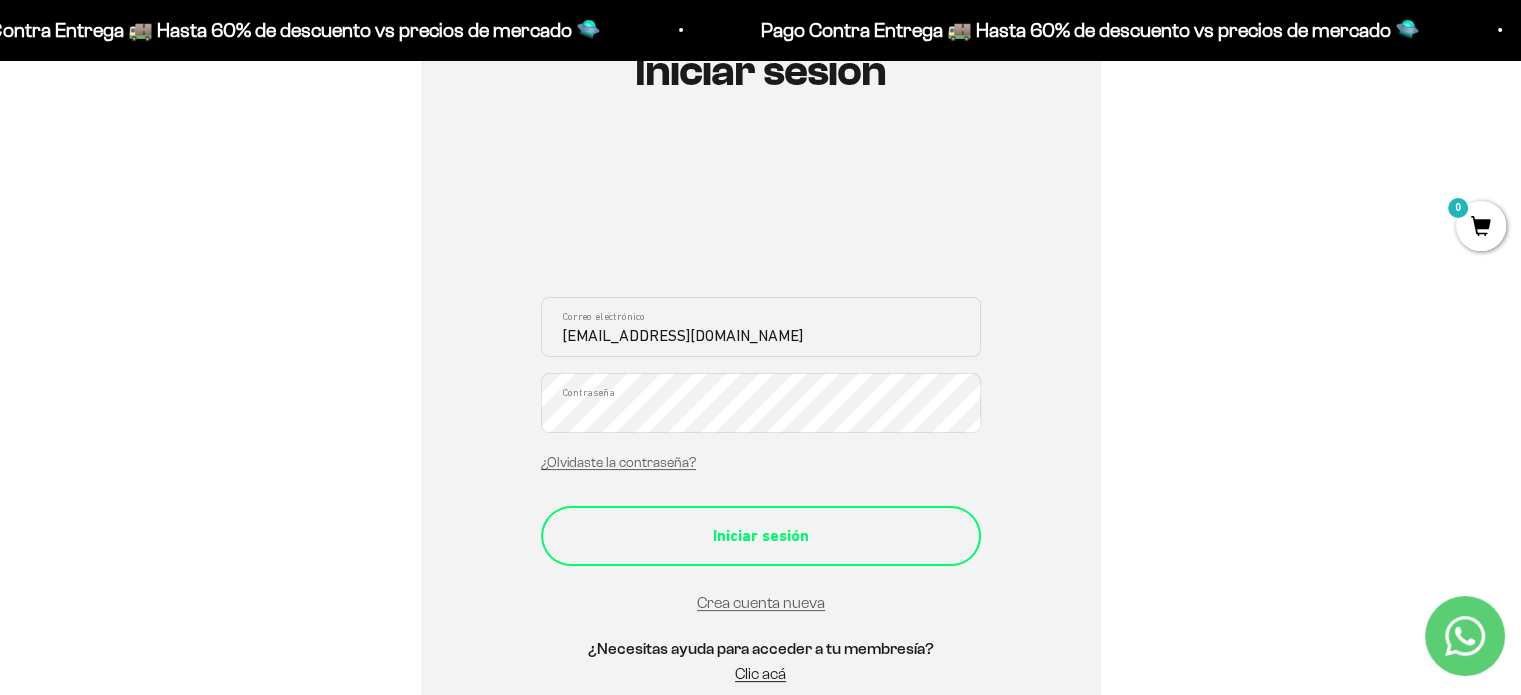 click on "Iniciar sesión" at bounding box center (761, 536) 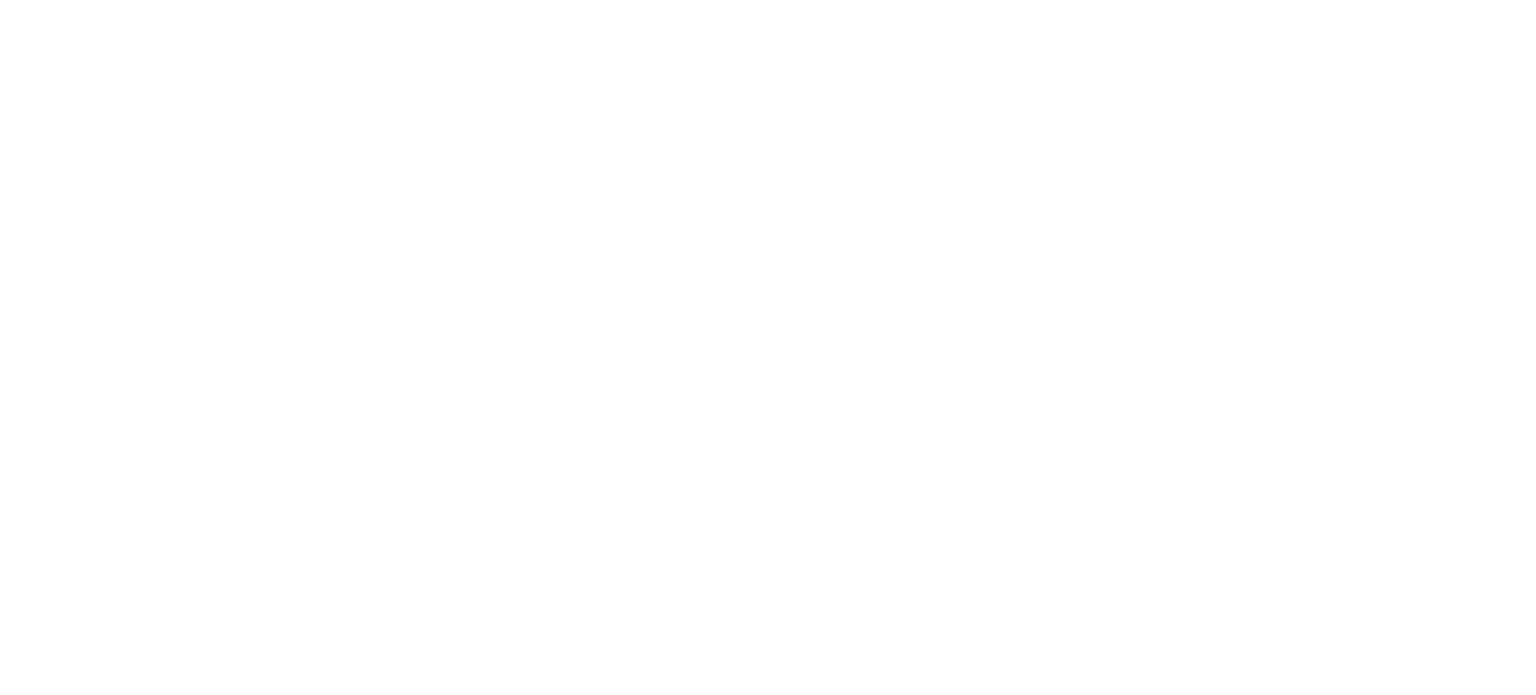 scroll, scrollTop: 0, scrollLeft: 0, axis: both 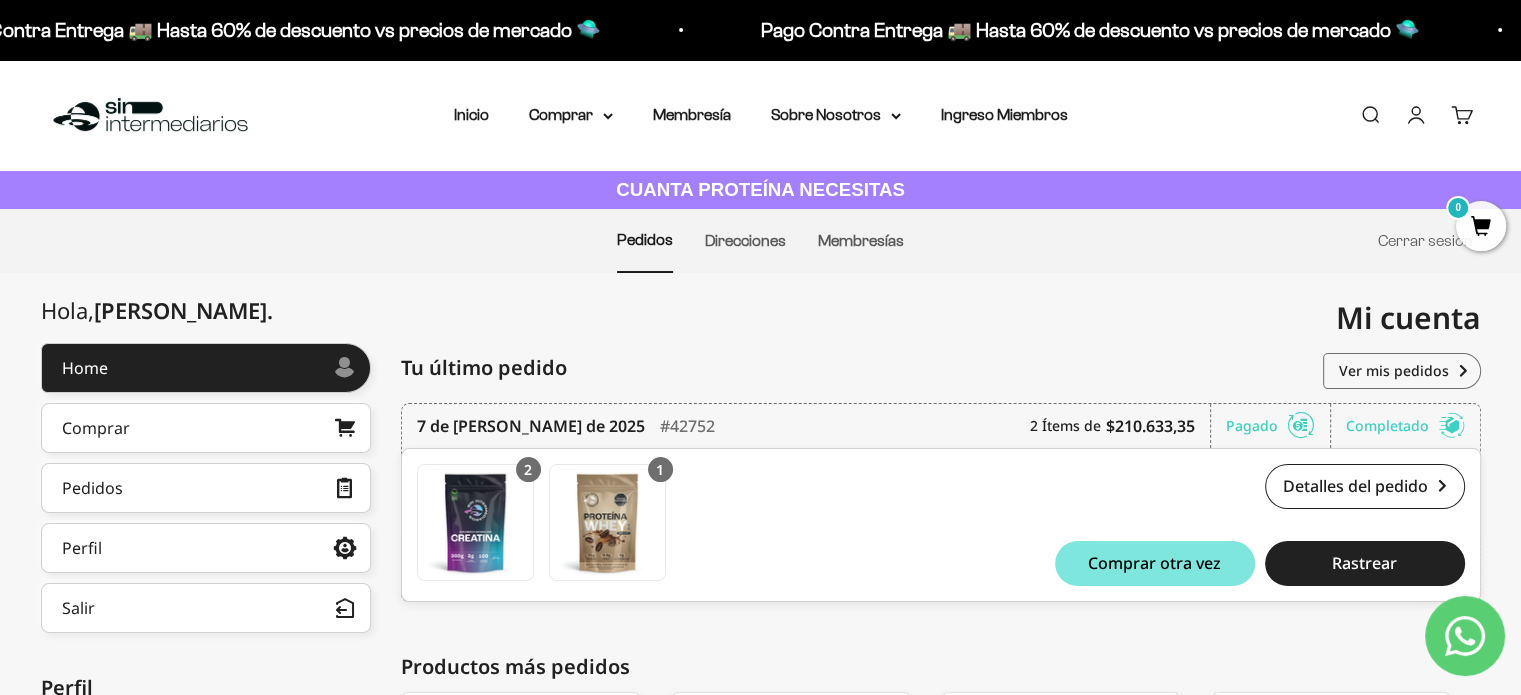 click on "Buscar" at bounding box center (1370, 115) 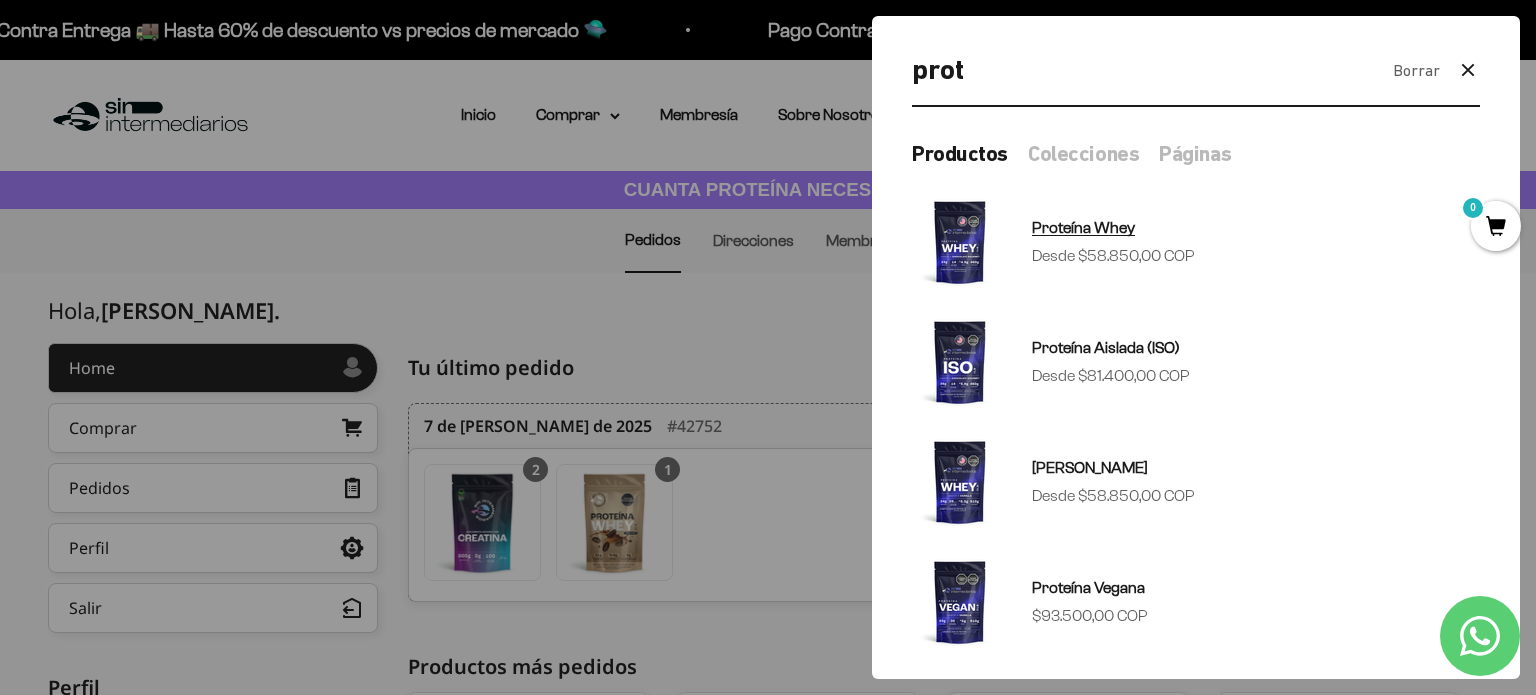 type on "prot" 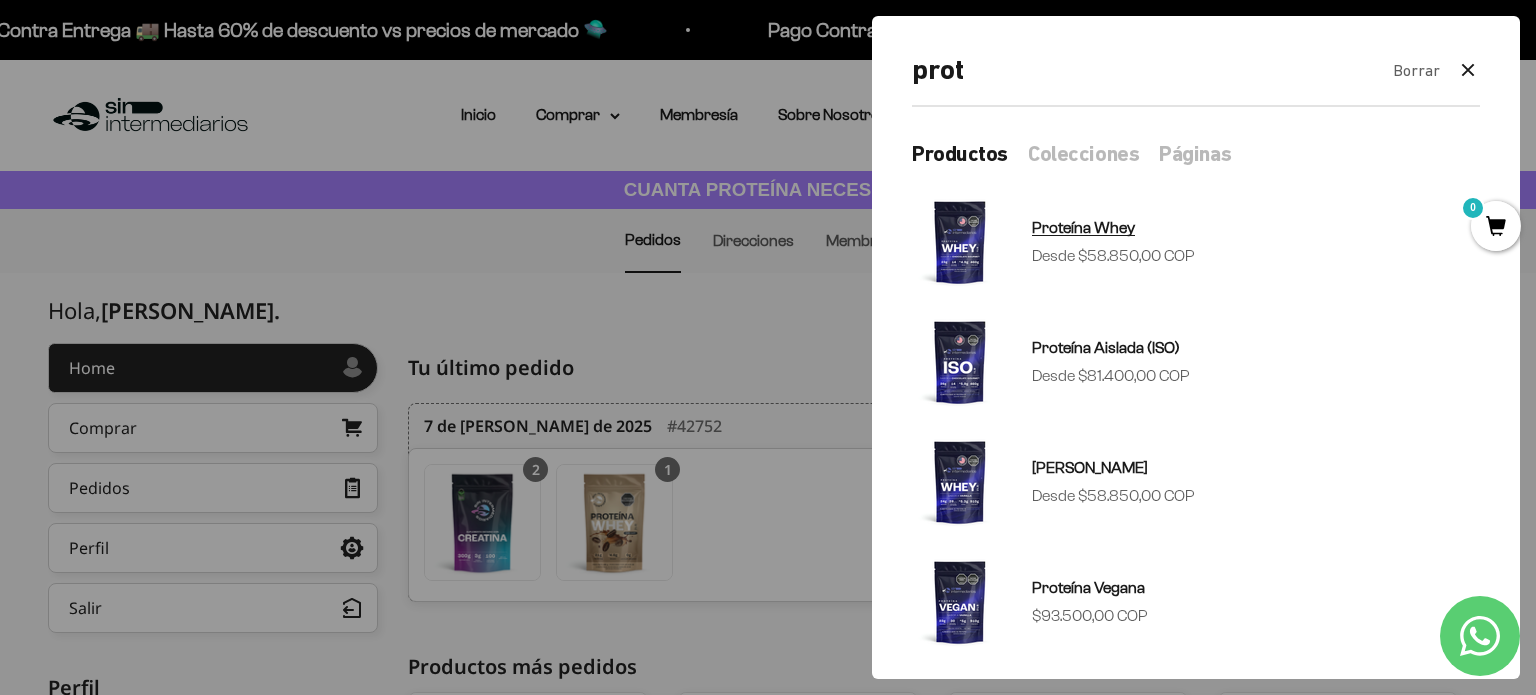 click on "Proteína Whey" at bounding box center (1083, 227) 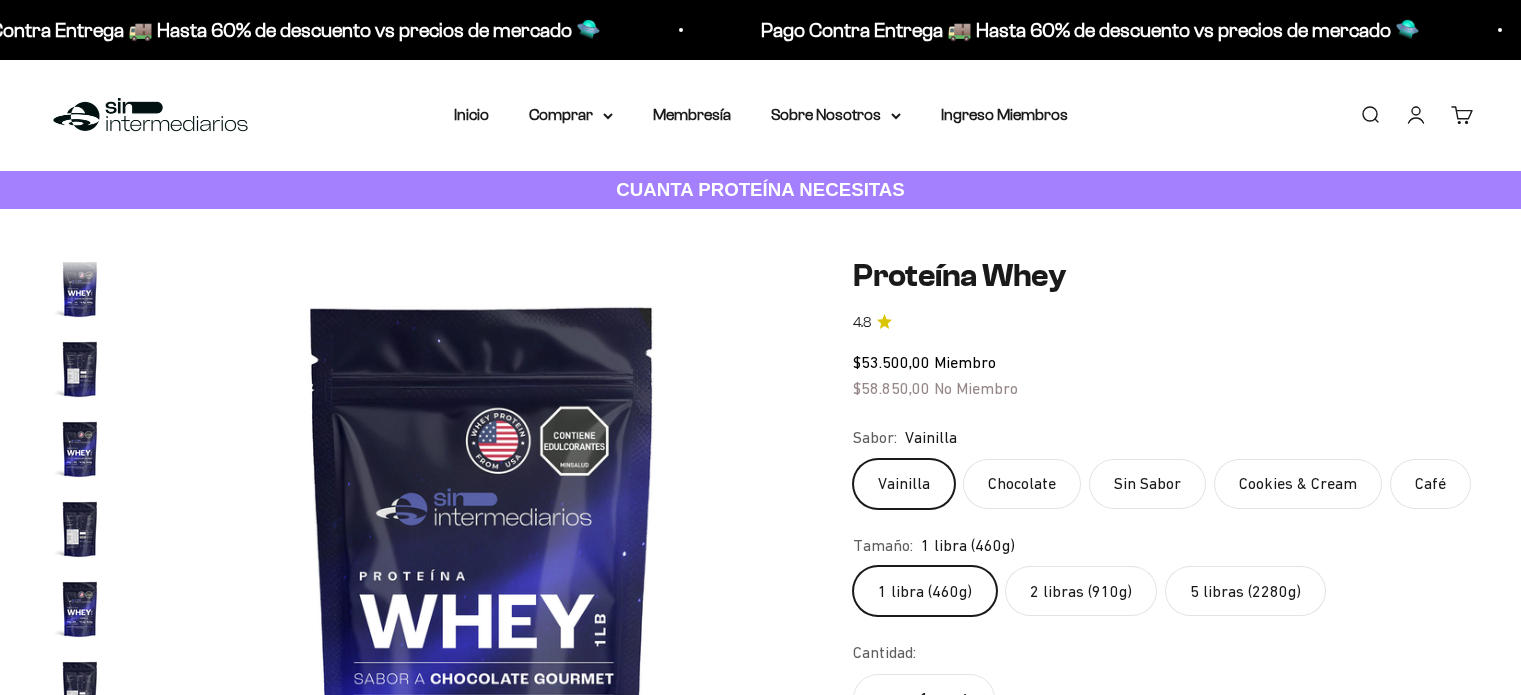 scroll, scrollTop: 0, scrollLeft: 0, axis: both 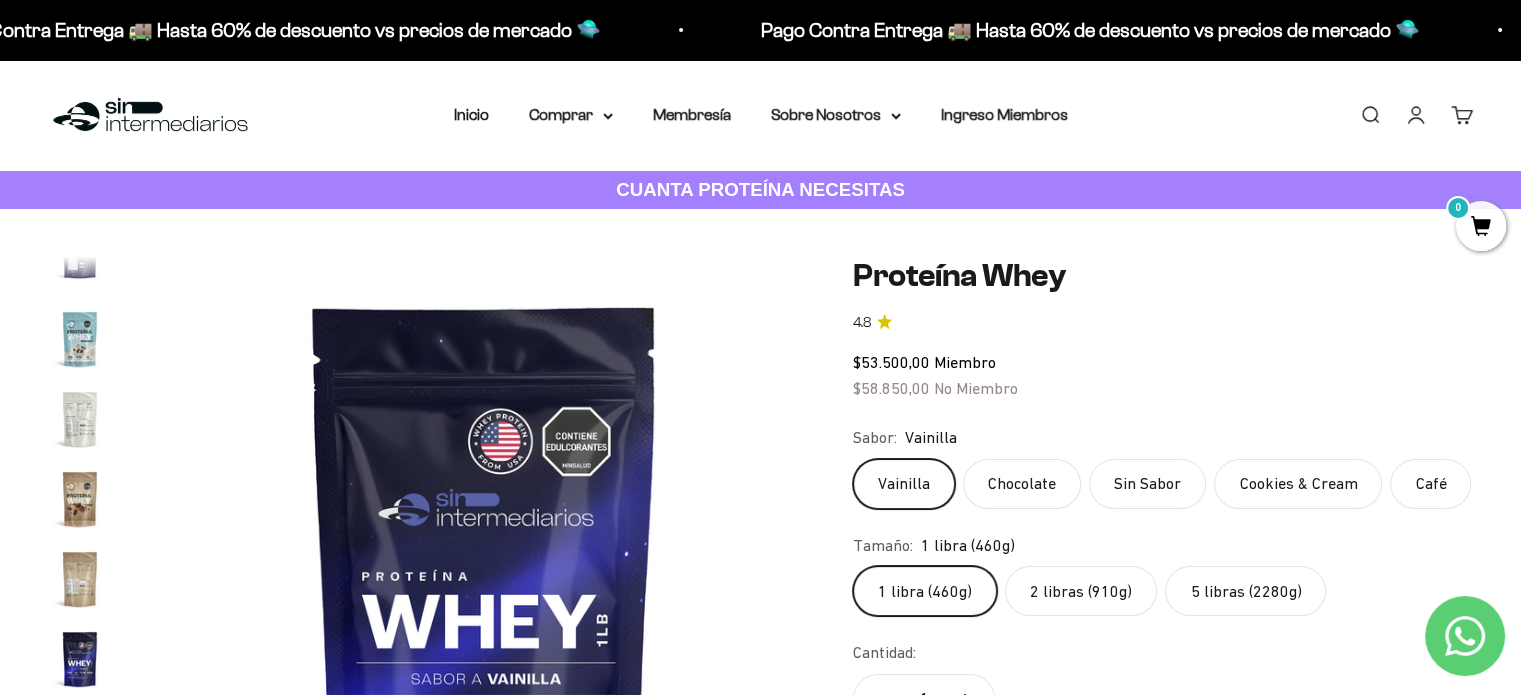 click on "2 libras (910g)" 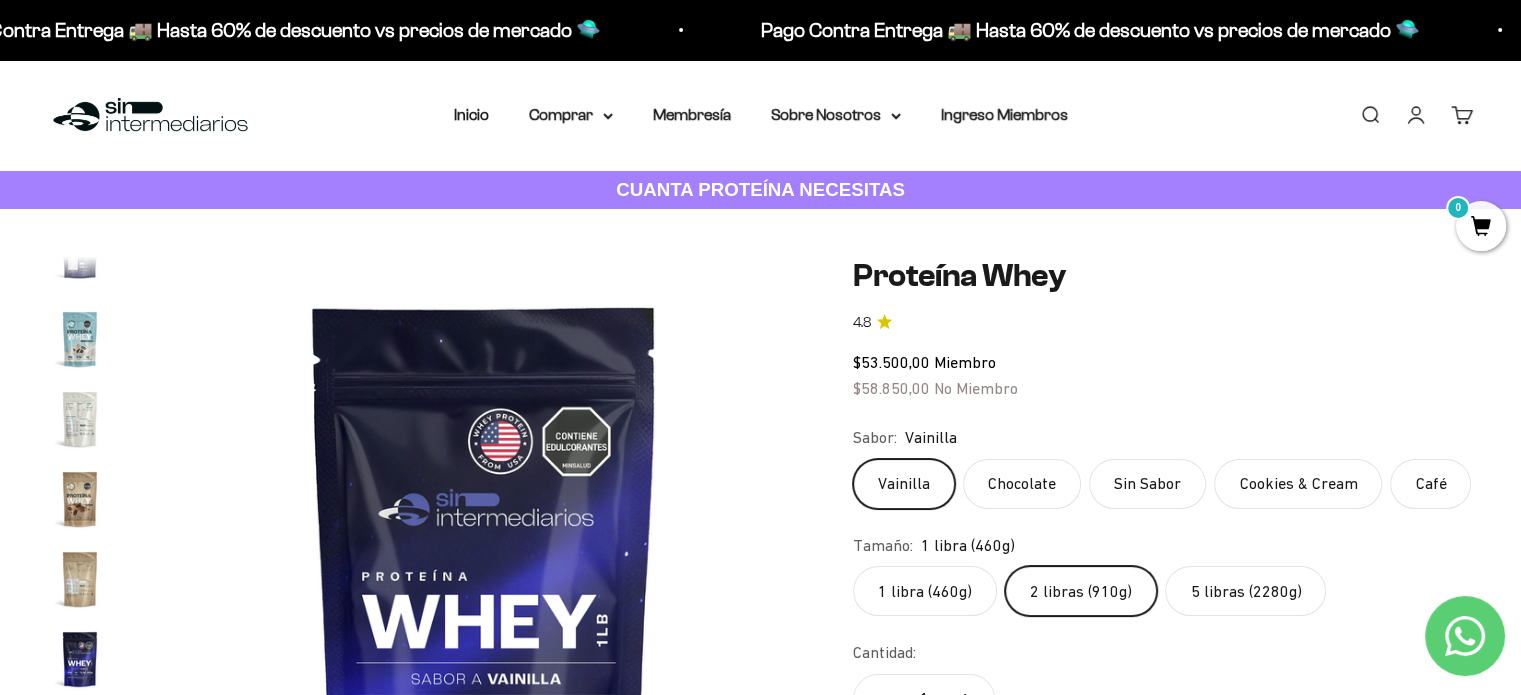 scroll, scrollTop: 0, scrollLeft: 2676, axis: horizontal 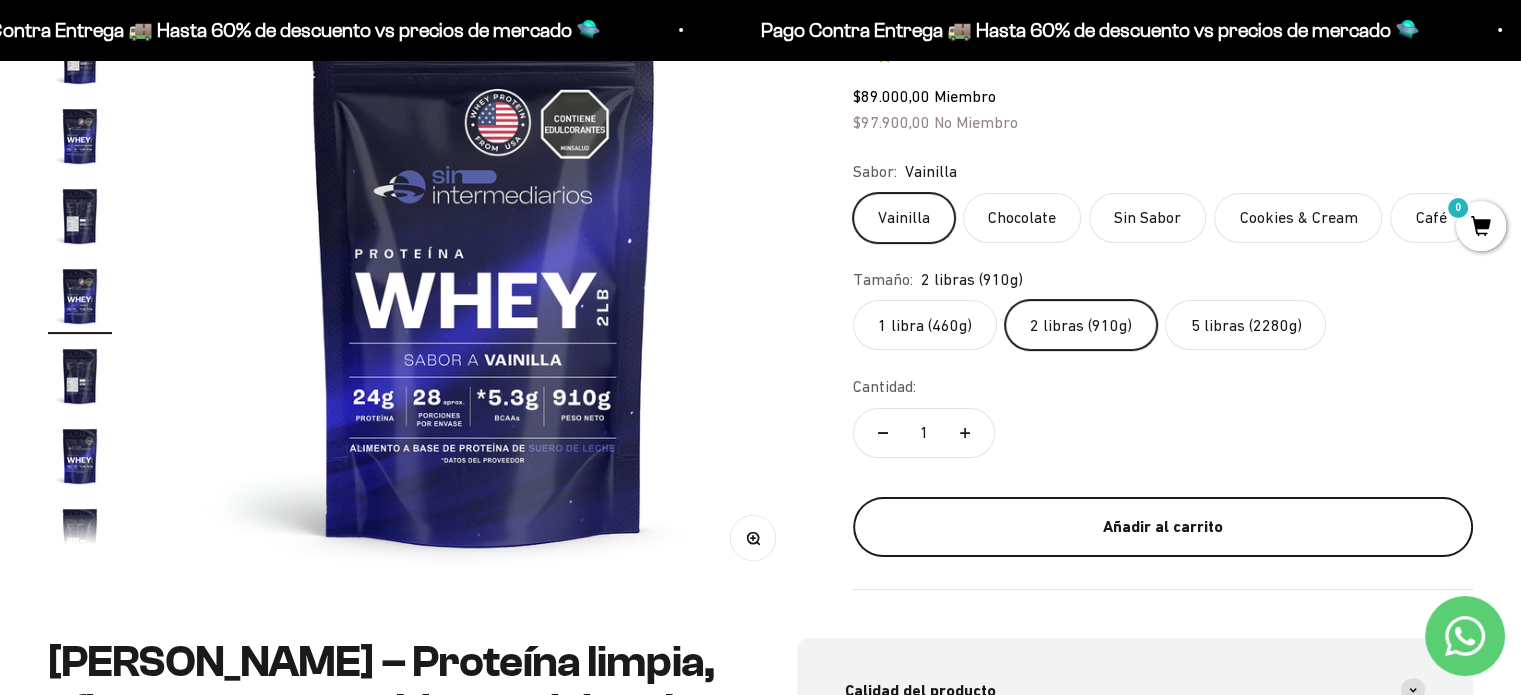 click on "Añadir al carrito" at bounding box center [1163, 527] 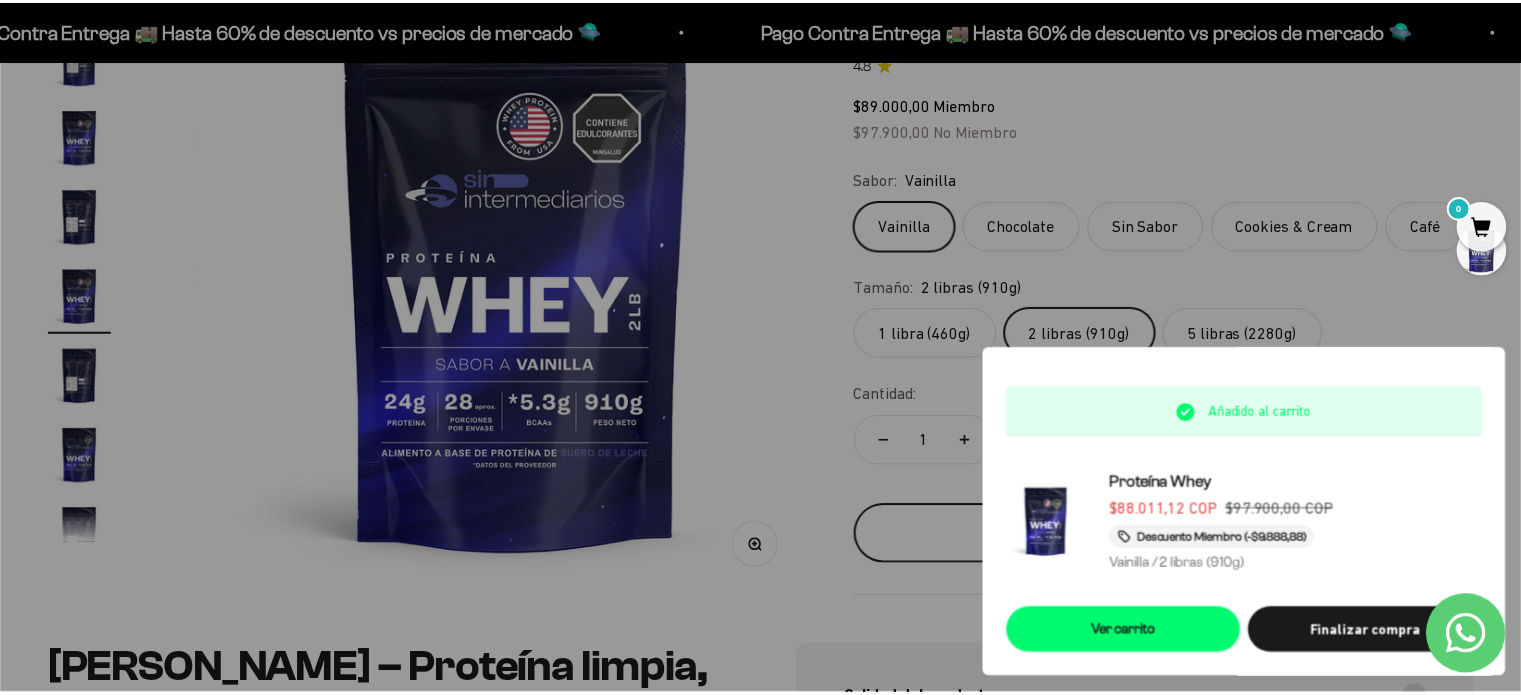 scroll, scrollTop: 0, scrollLeft: 2710, axis: horizontal 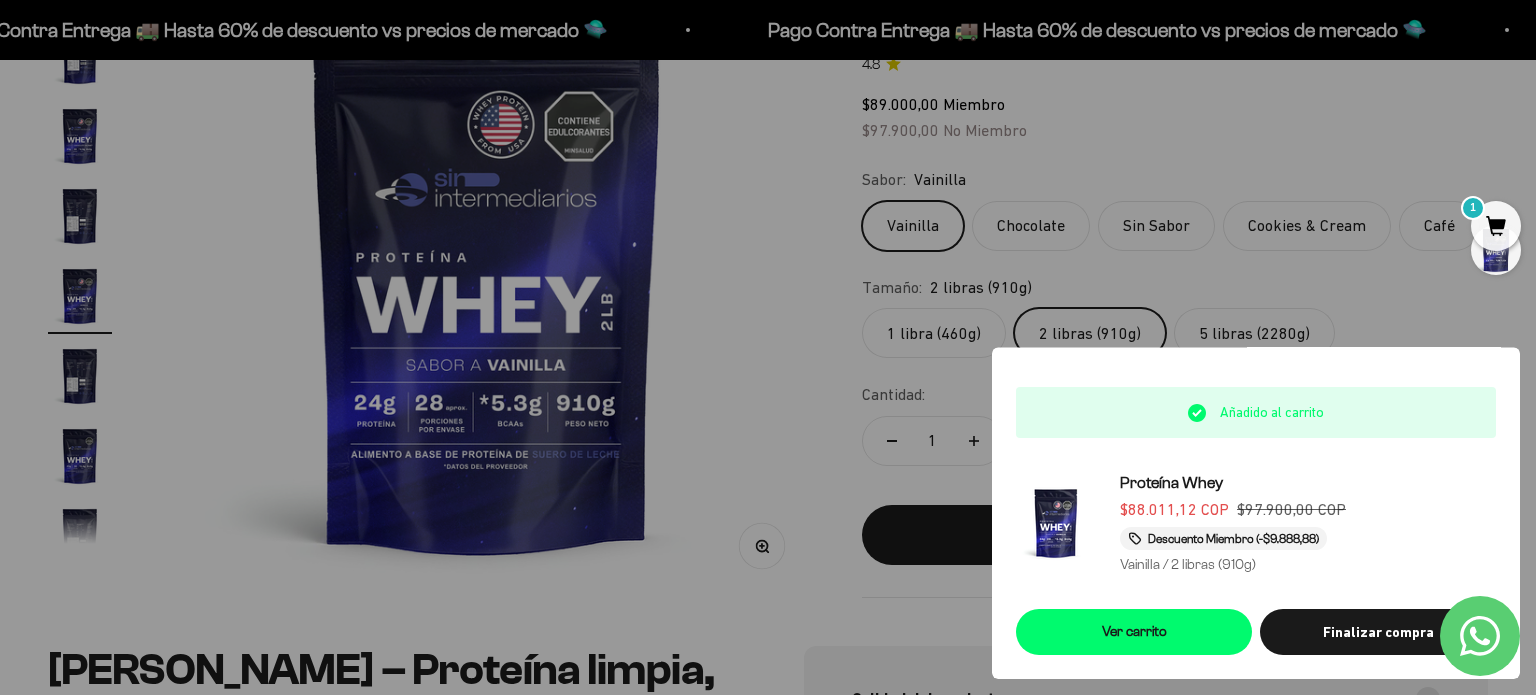 click at bounding box center (768, 347) 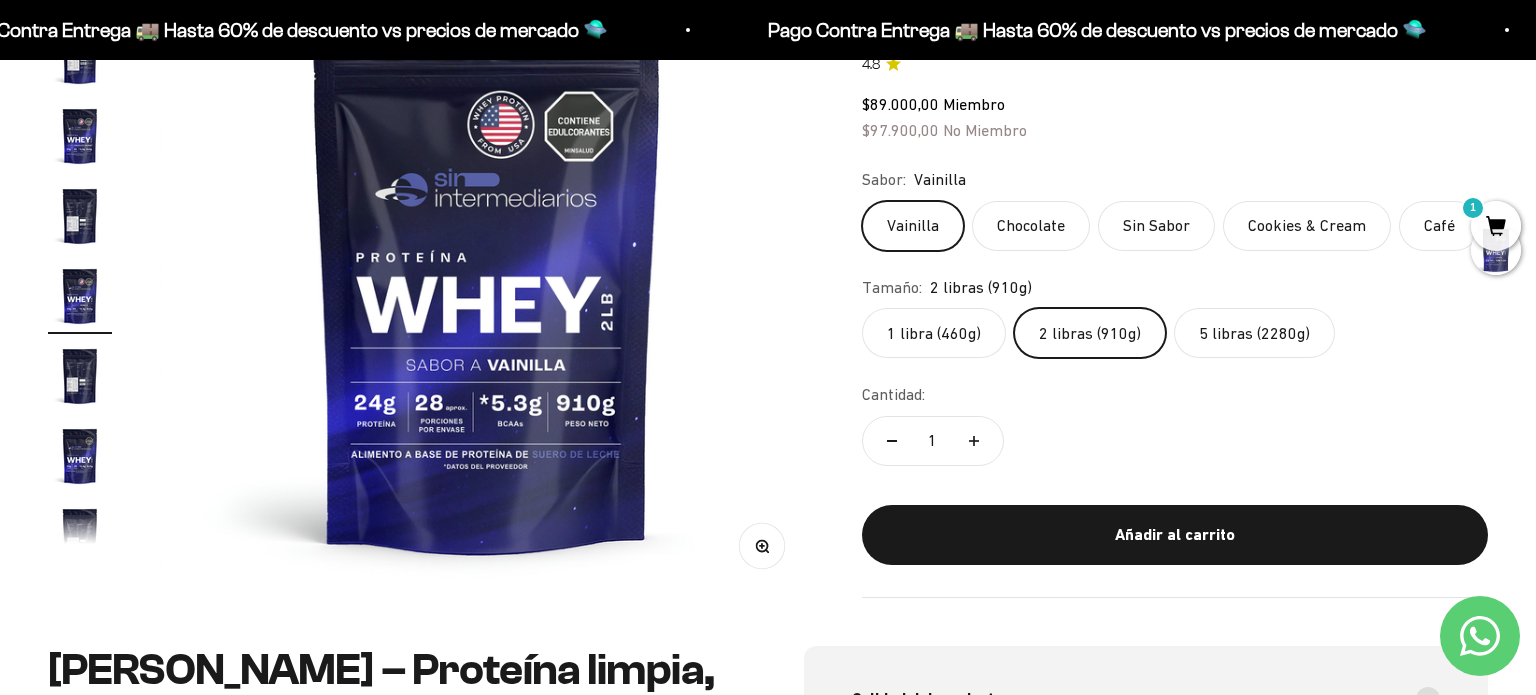scroll, scrollTop: 0, scrollLeft: 2676, axis: horizontal 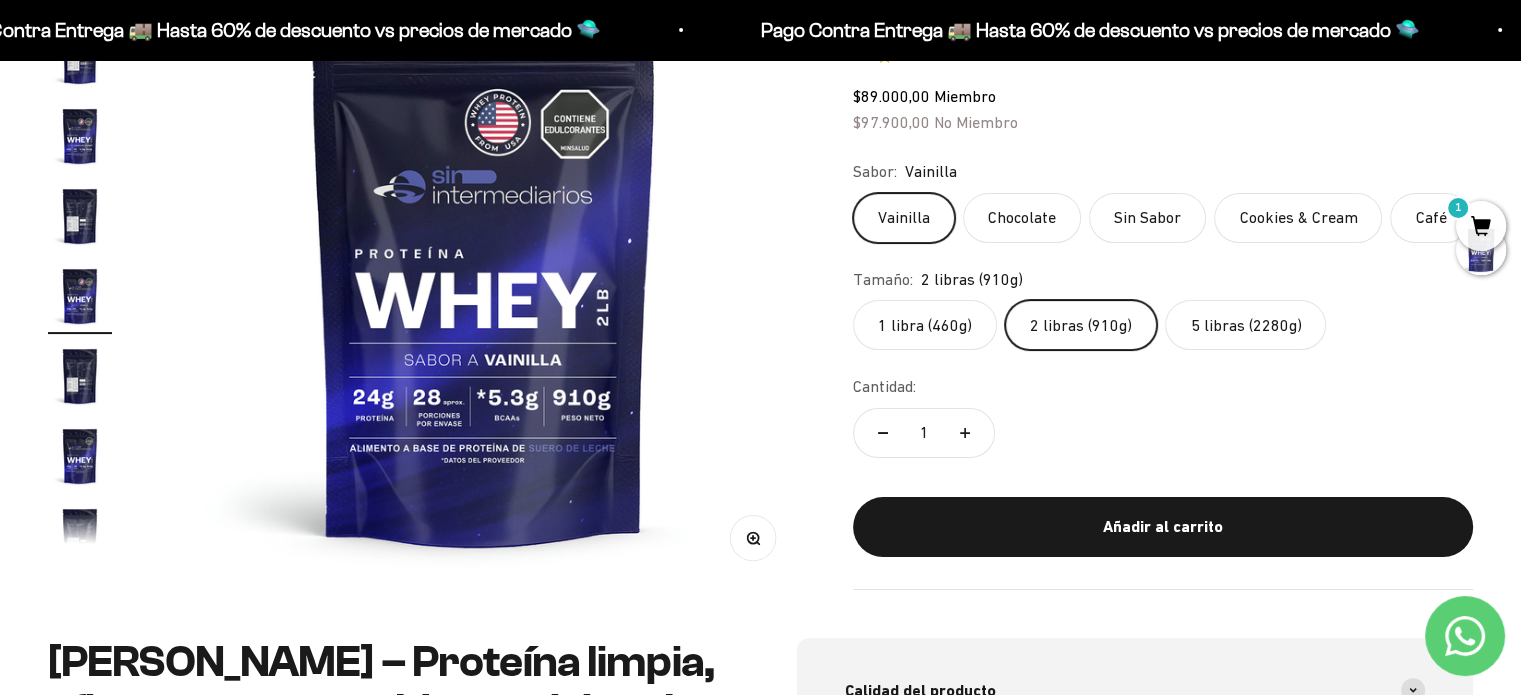 click on "Cookies & Cream" 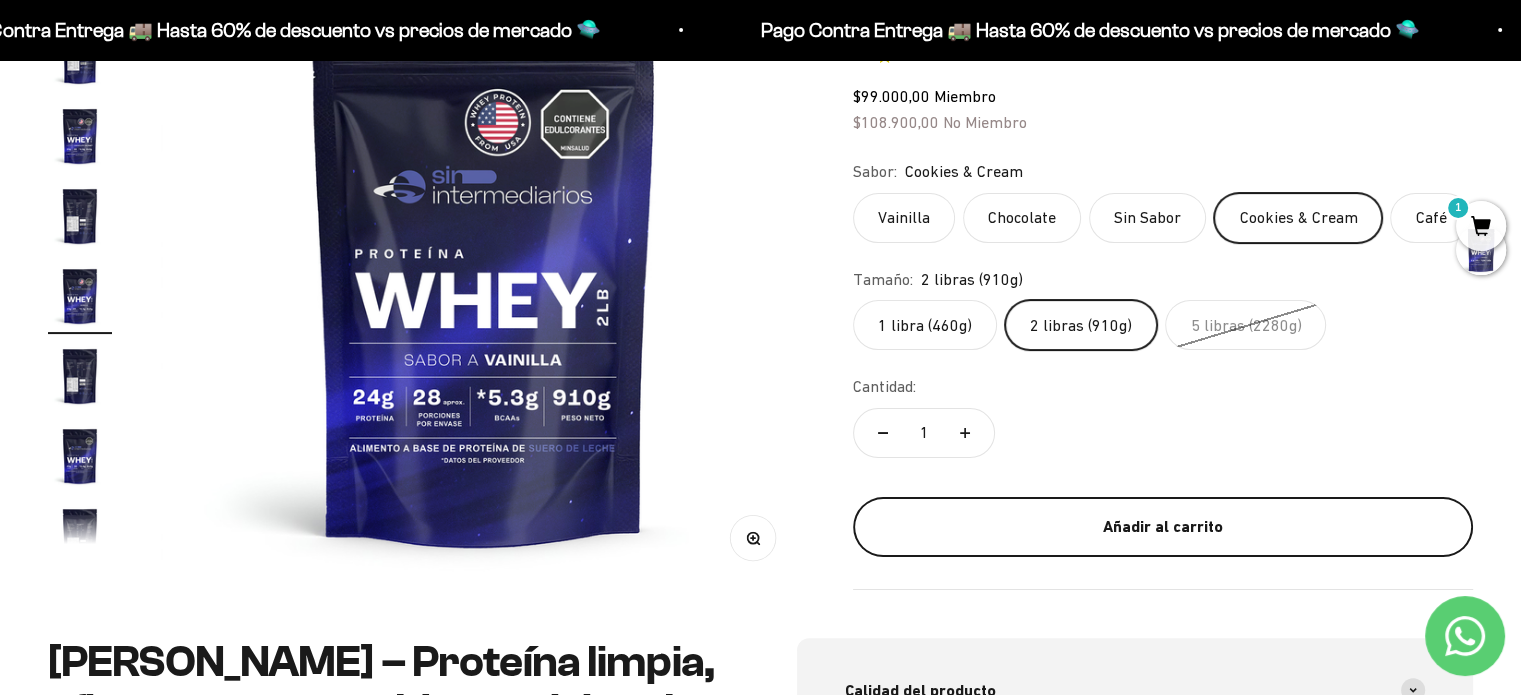 click on "Añadir al carrito" at bounding box center (1163, 527) 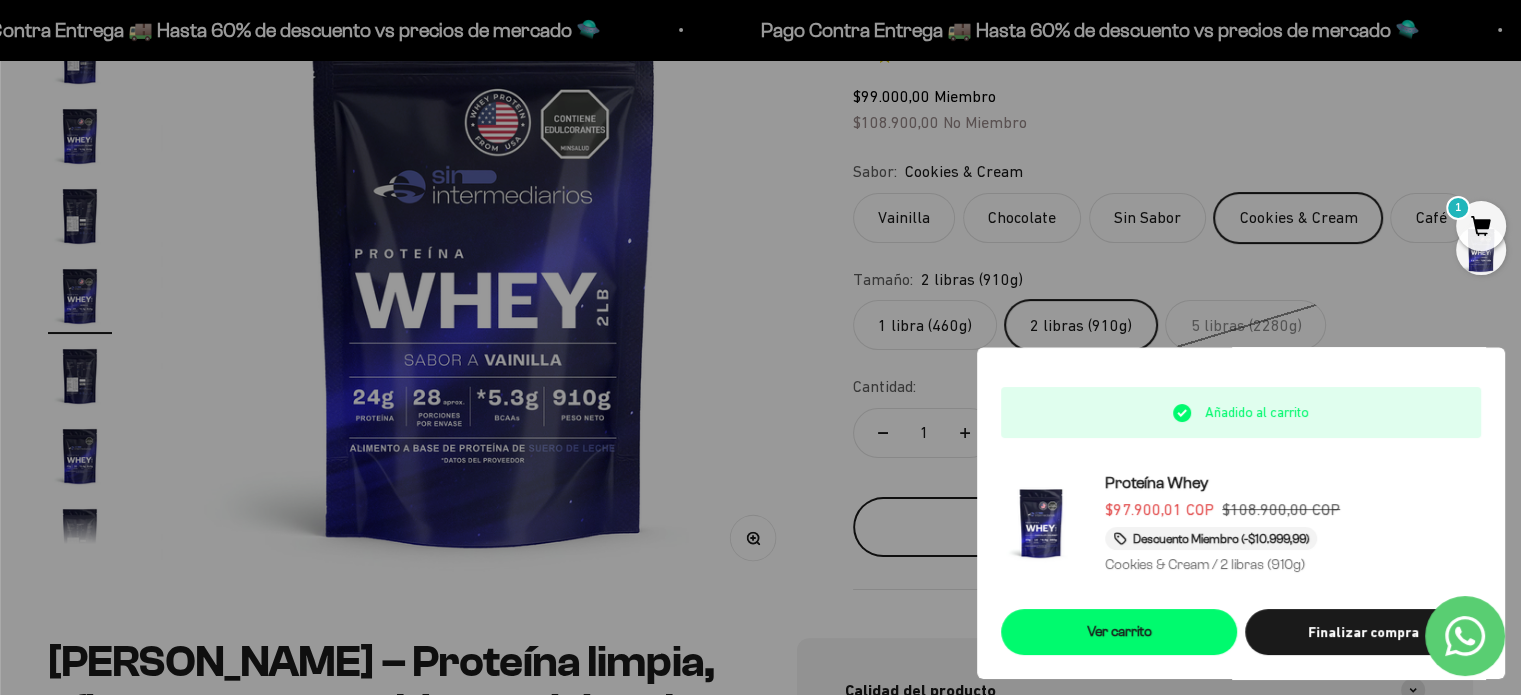 scroll, scrollTop: 0, scrollLeft: 2710, axis: horizontal 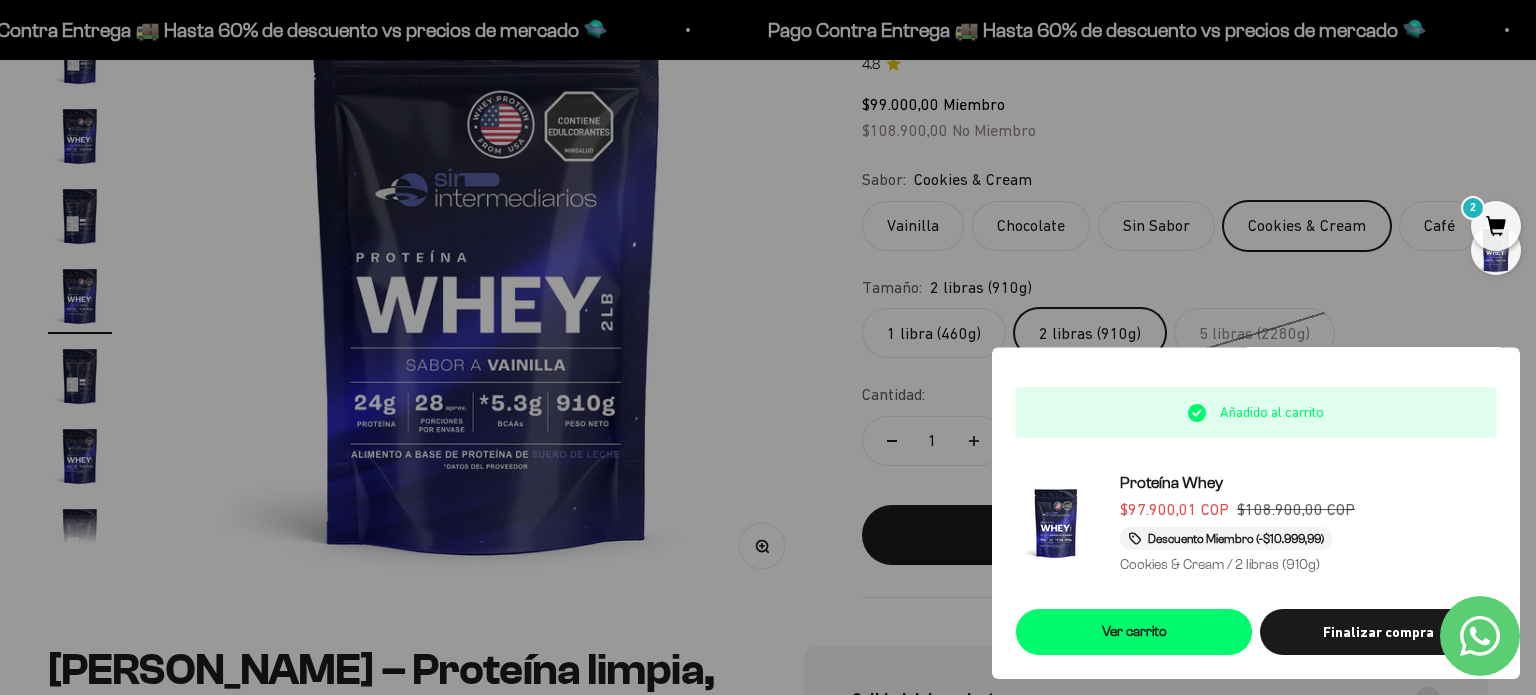 click at bounding box center [768, 347] 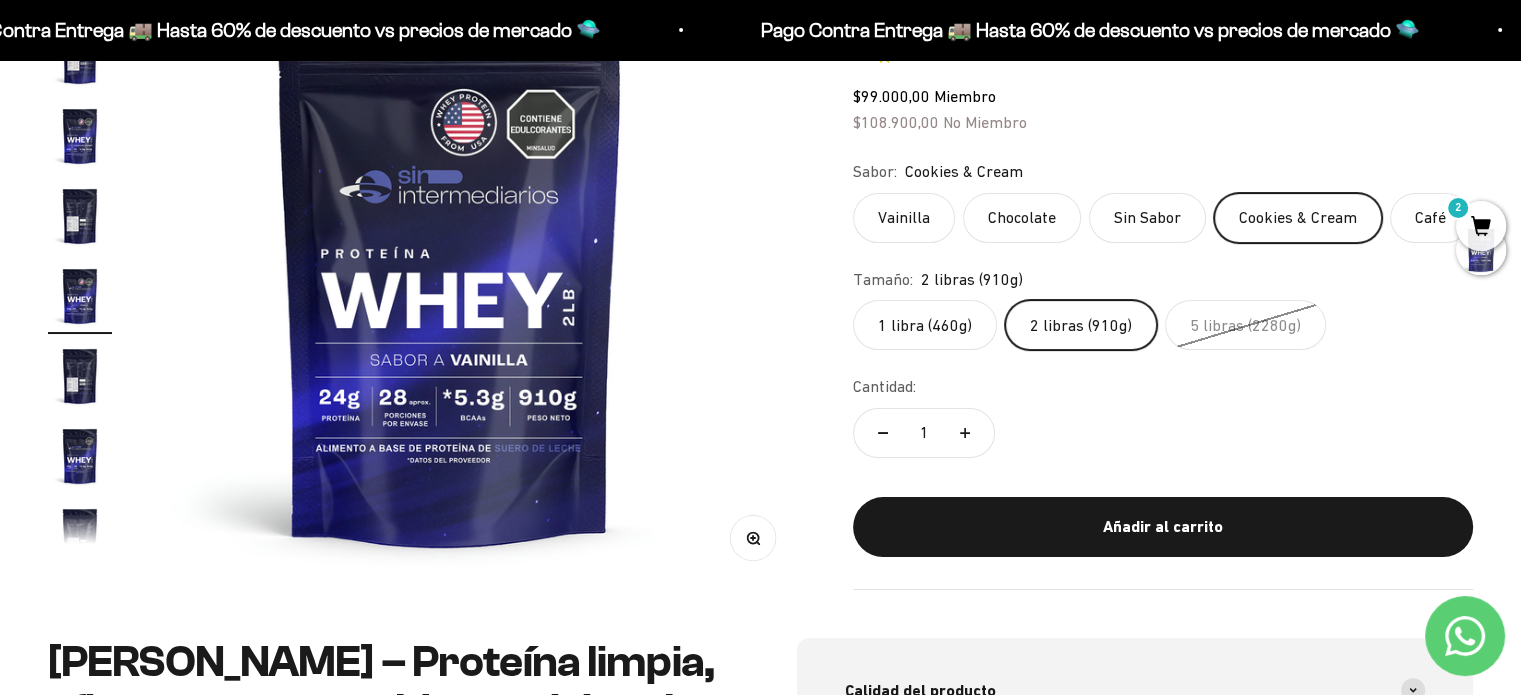 scroll, scrollTop: 0, scrollLeft: 2676, axis: horizontal 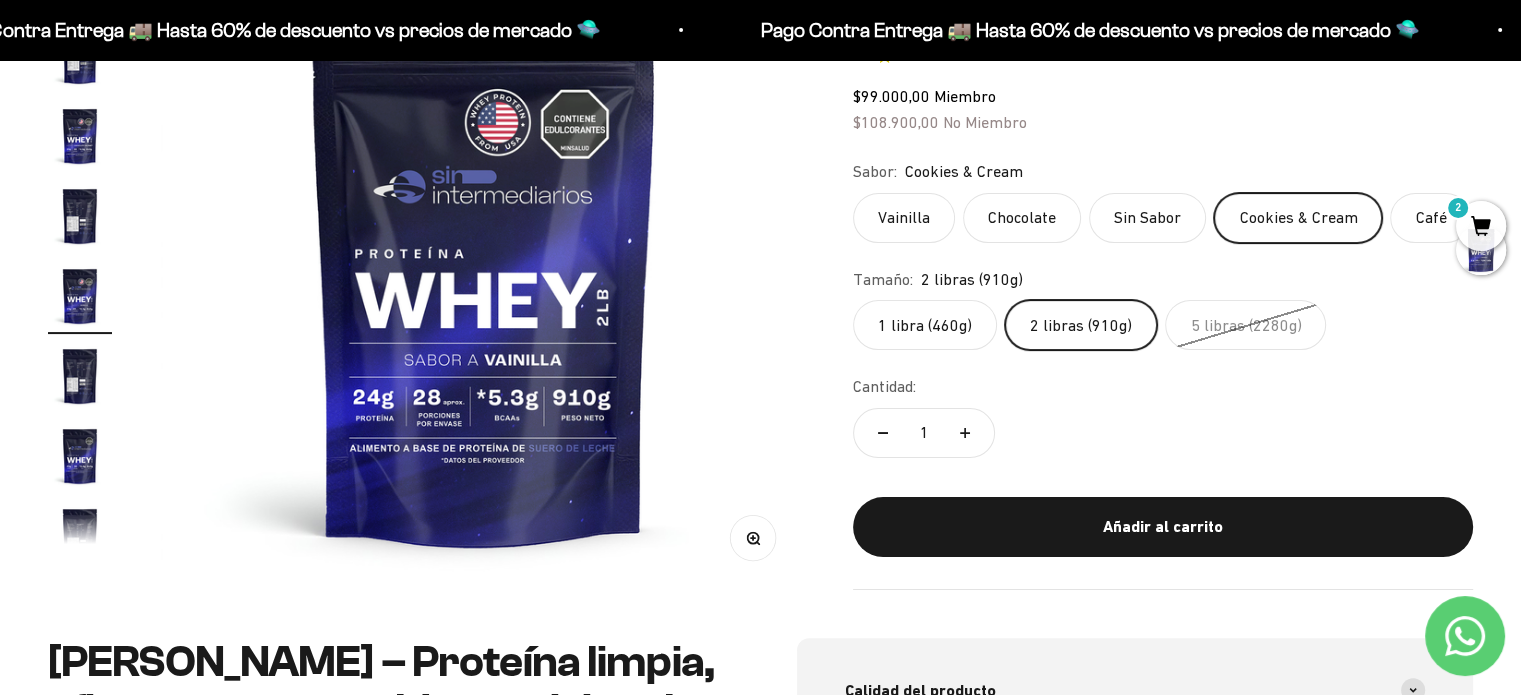type 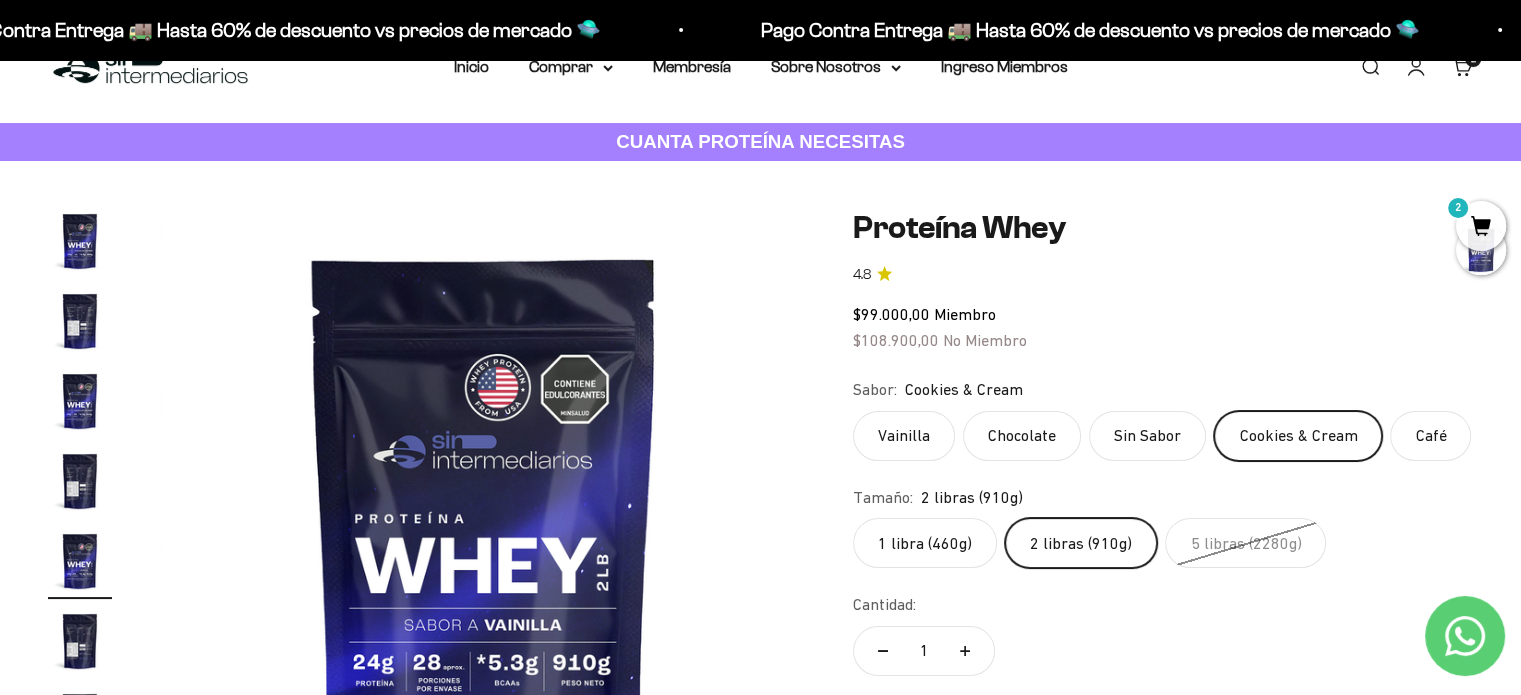 scroll, scrollTop: 0, scrollLeft: 0, axis: both 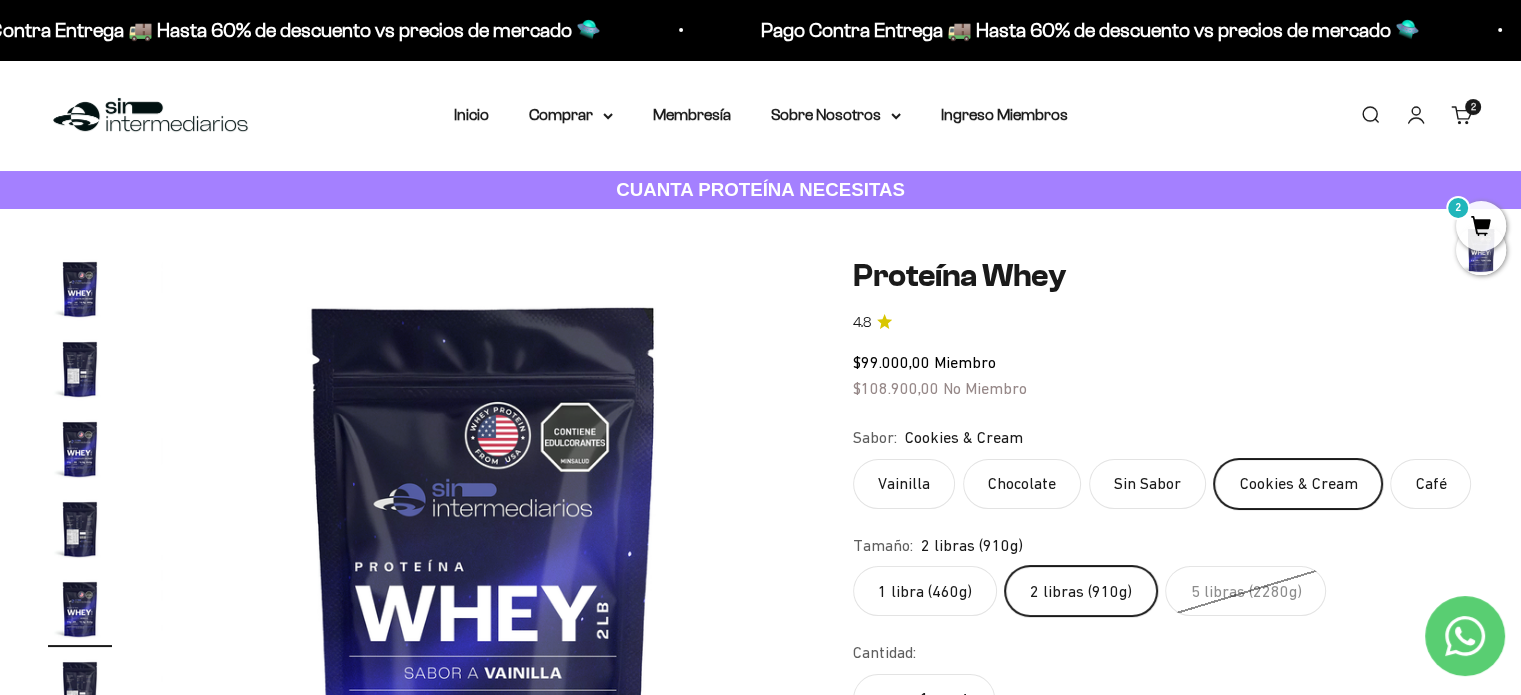 click on "Buscar" at bounding box center [1370, 115] 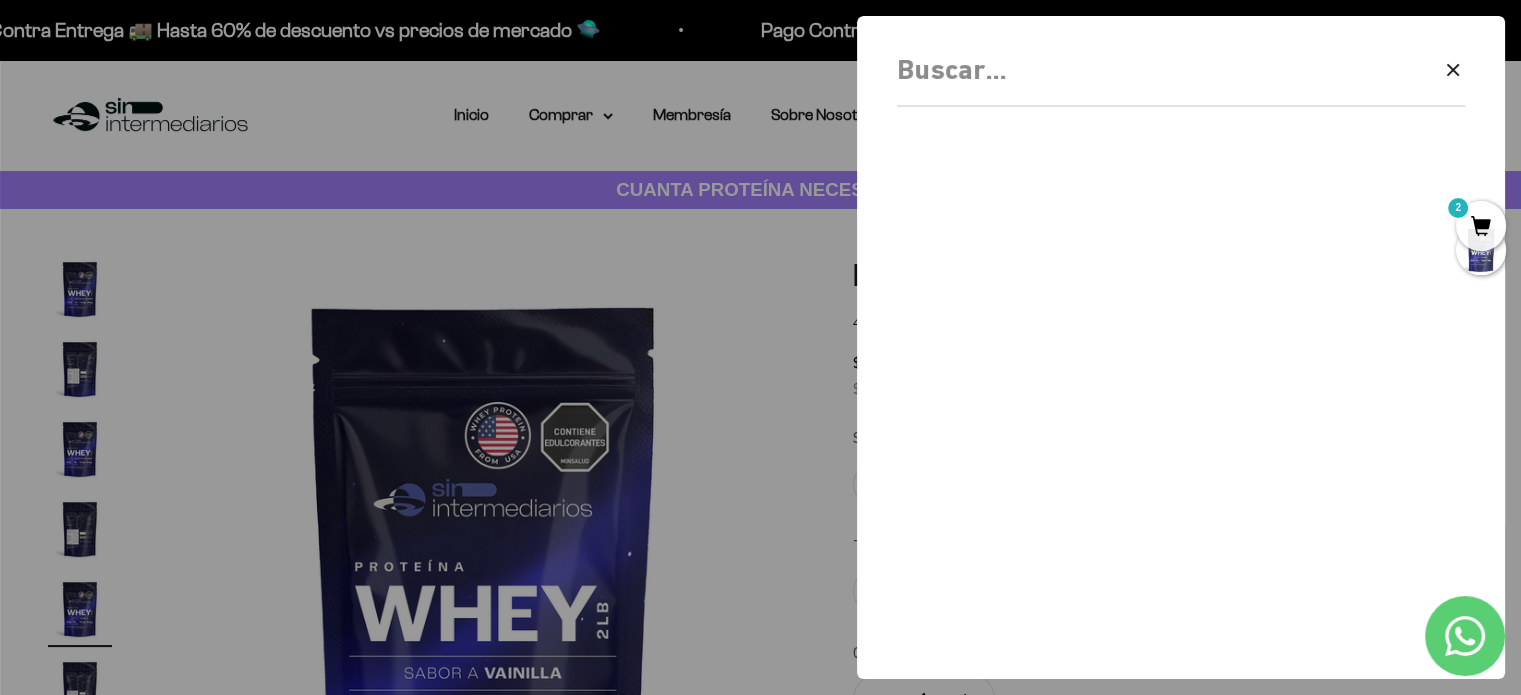 scroll, scrollTop: 0, scrollLeft: 2710, axis: horizontal 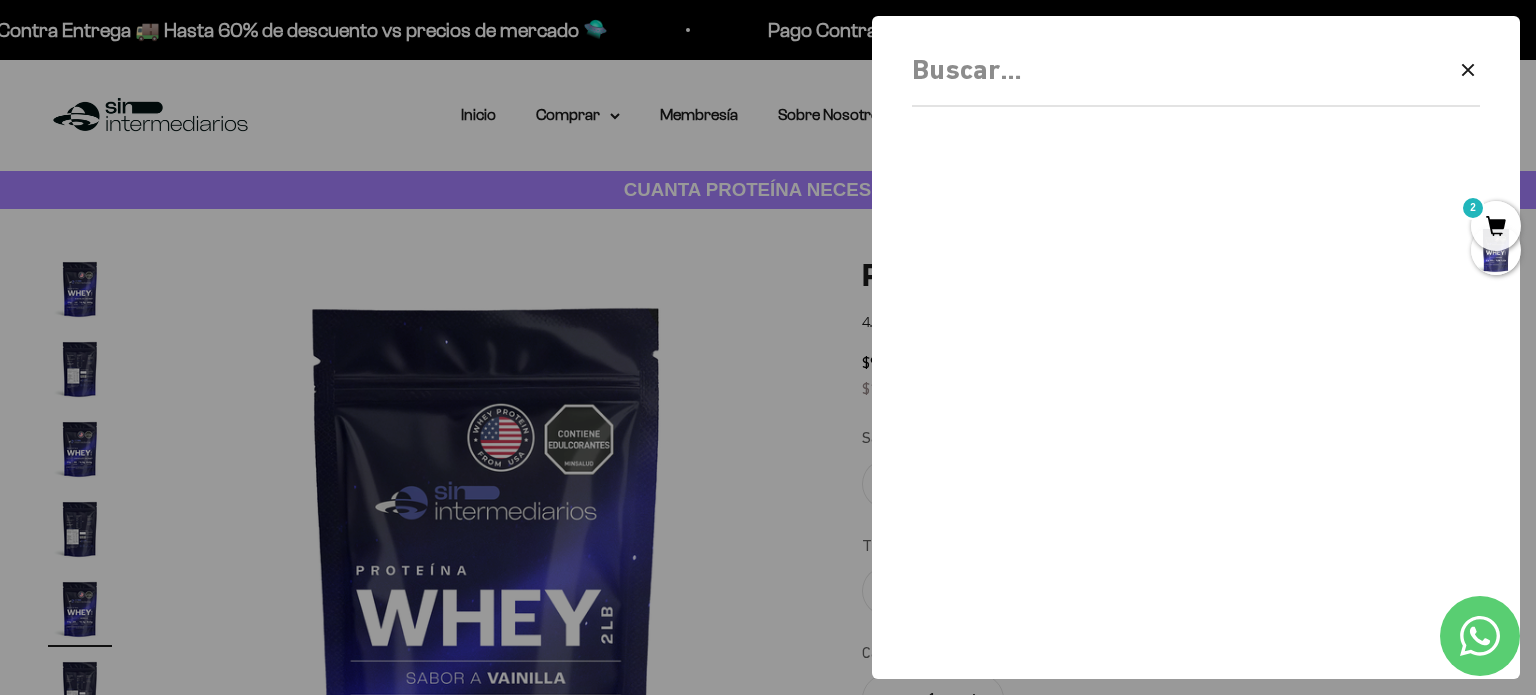 click at bounding box center (768, 347) 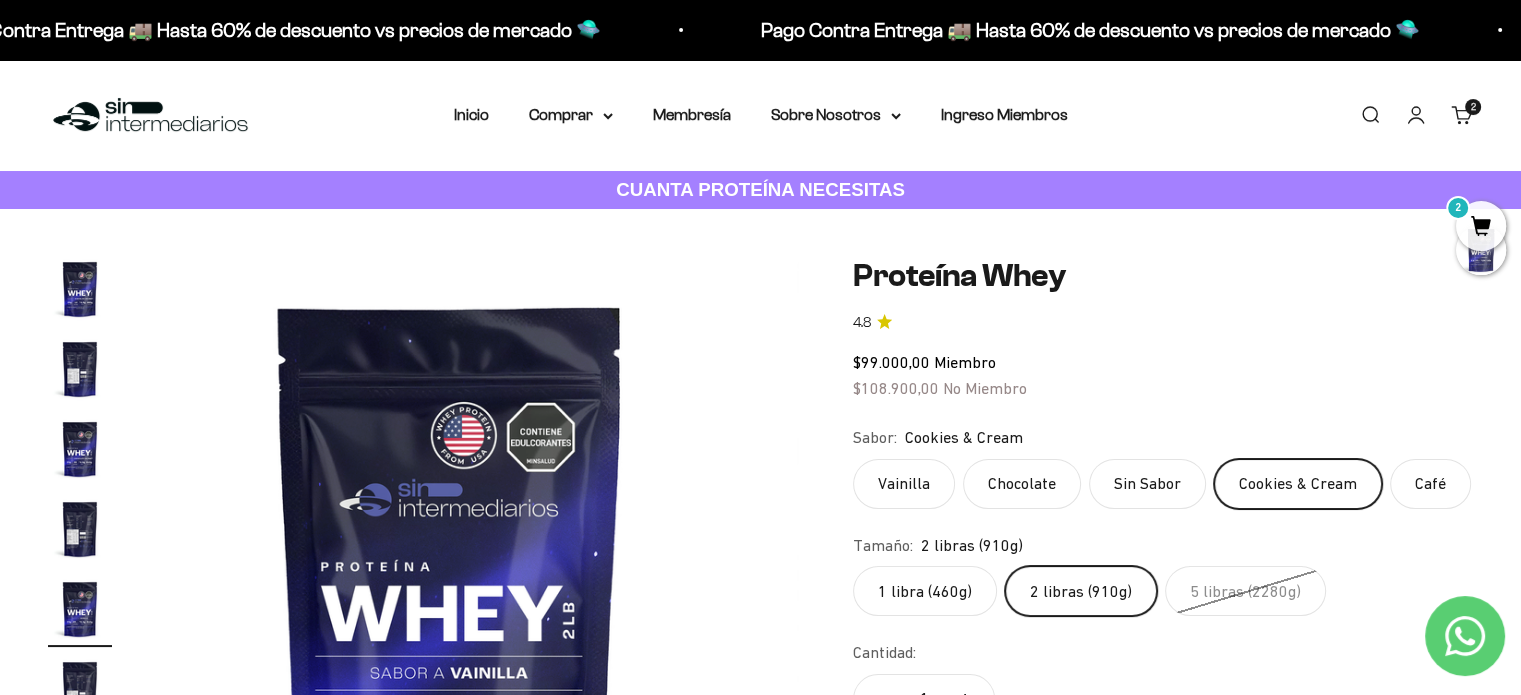 scroll, scrollTop: 0, scrollLeft: 2676, axis: horizontal 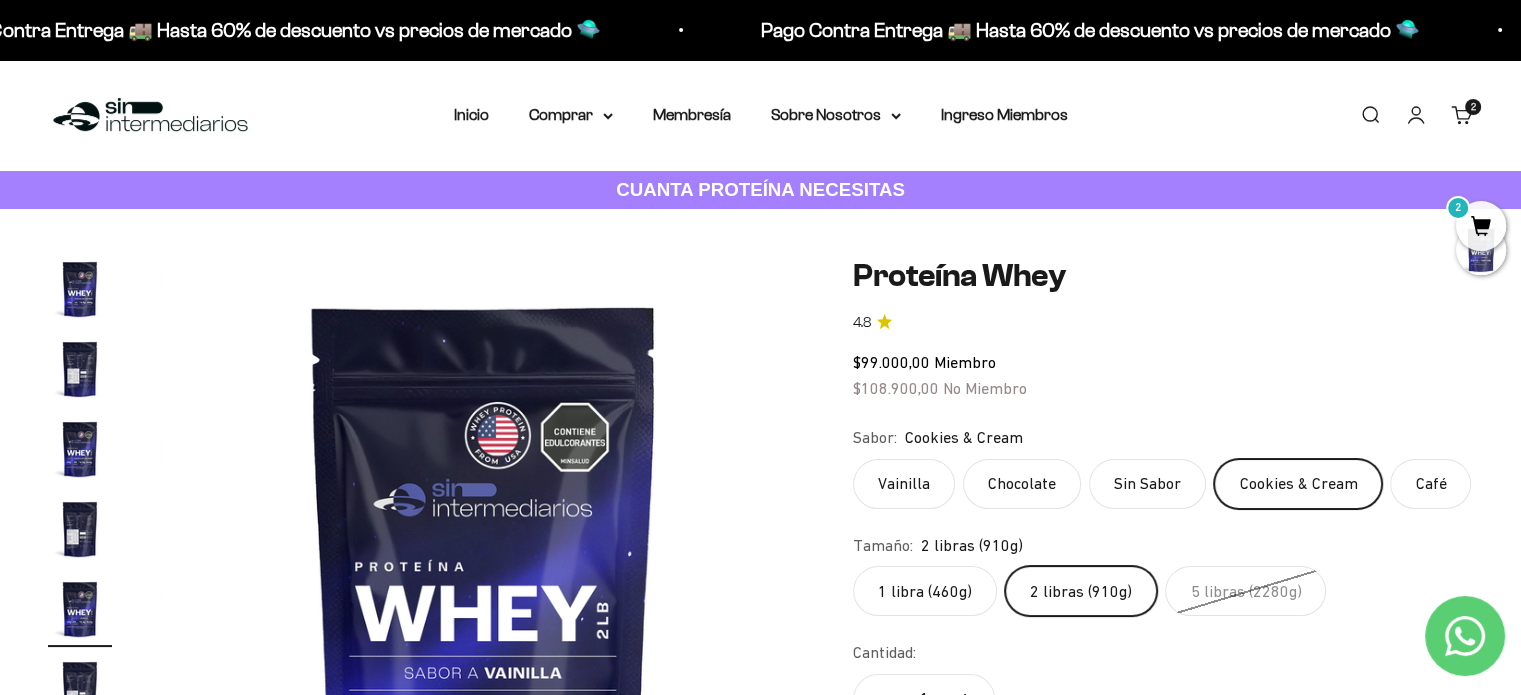 click on "2" at bounding box center (1473, 107) 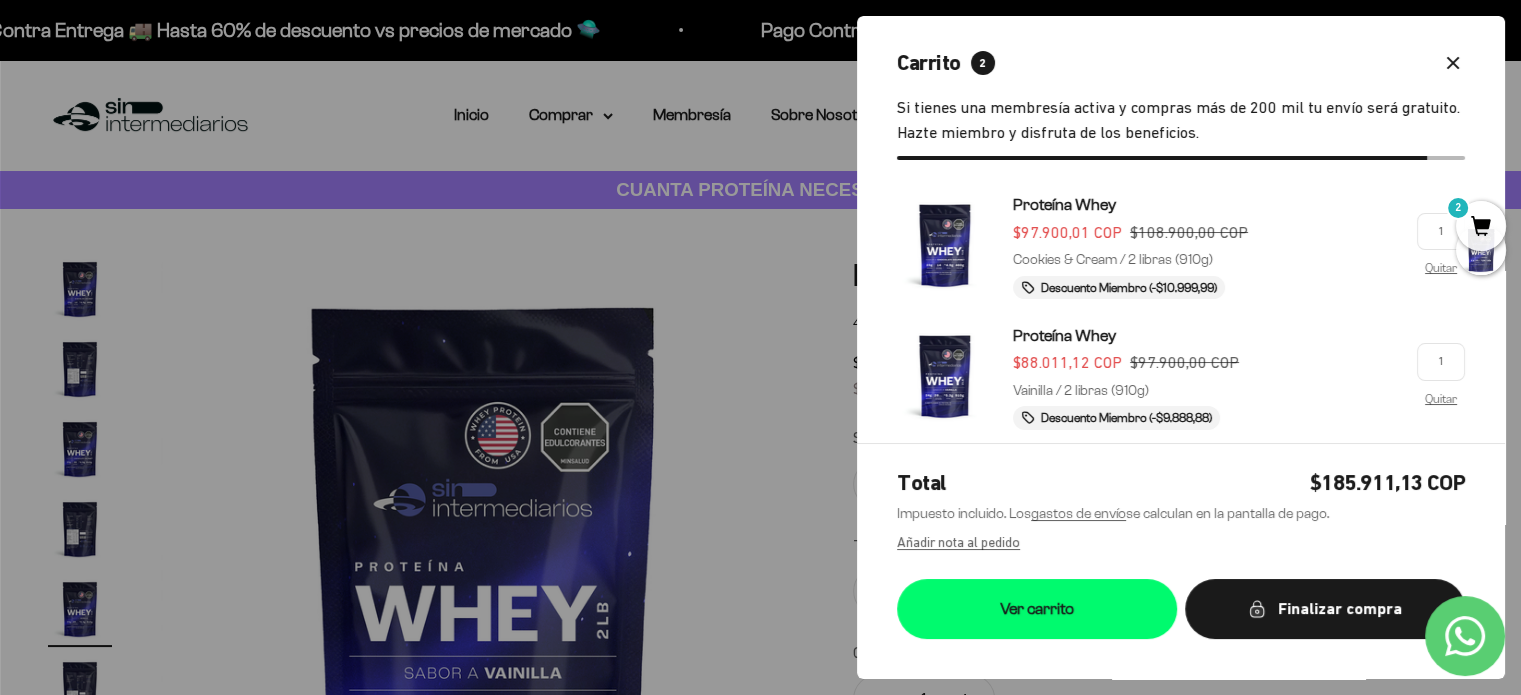 scroll, scrollTop: 0, scrollLeft: 2710, axis: horizontal 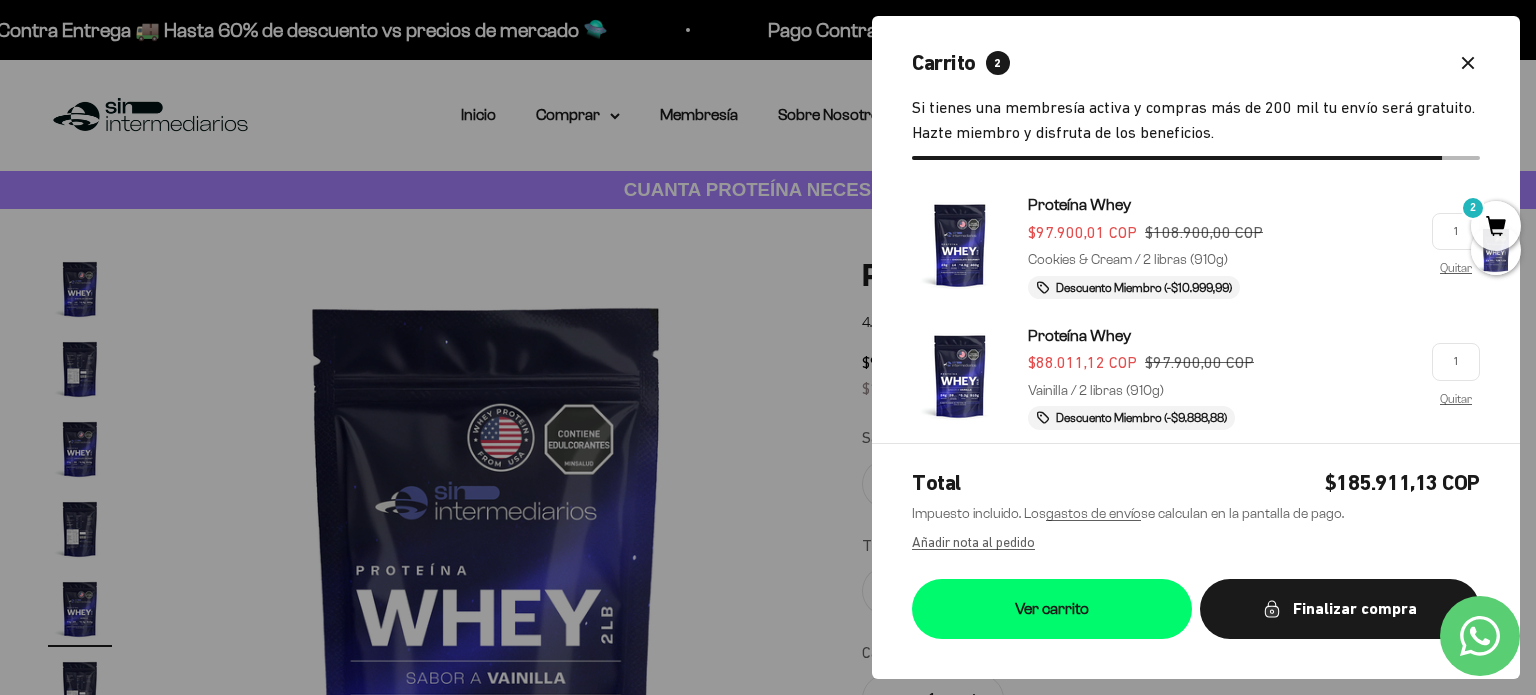 click at bounding box center (768, 347) 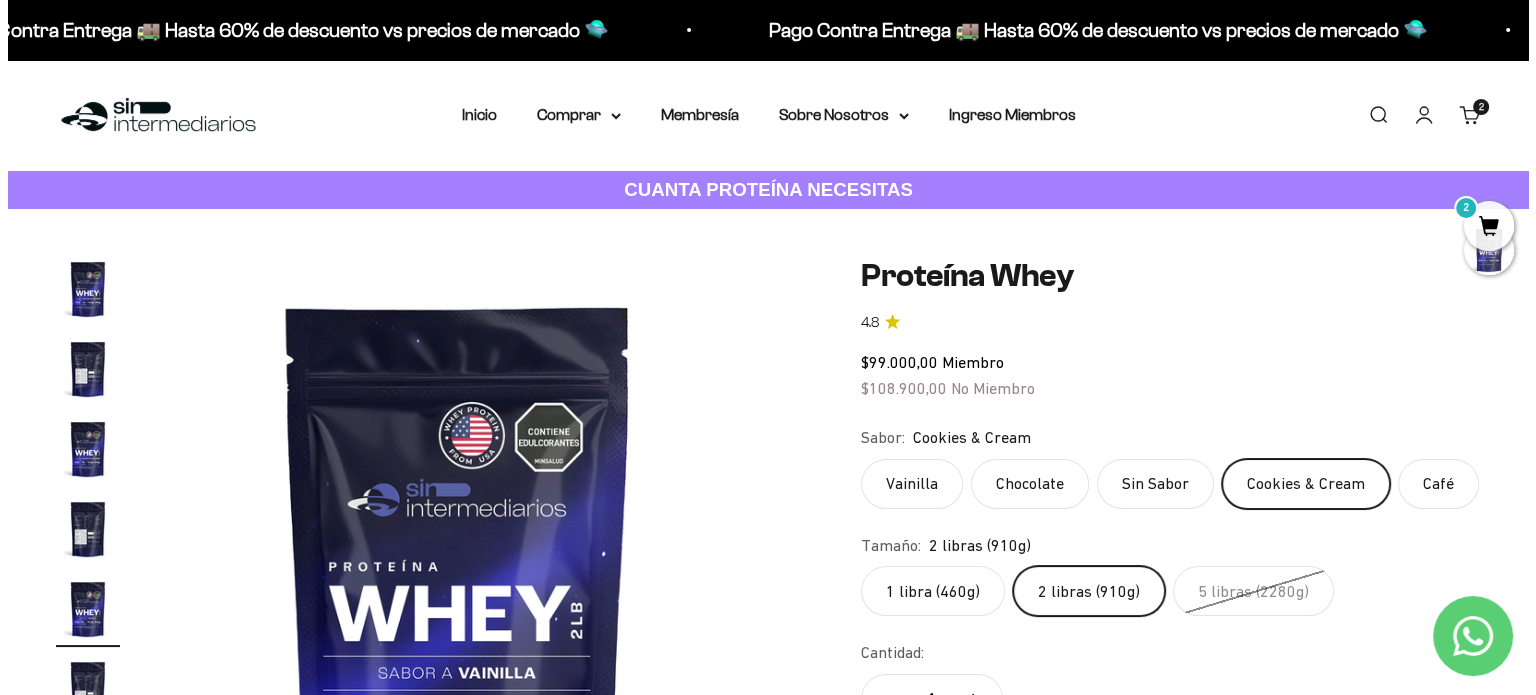 scroll, scrollTop: 0, scrollLeft: 2676, axis: horizontal 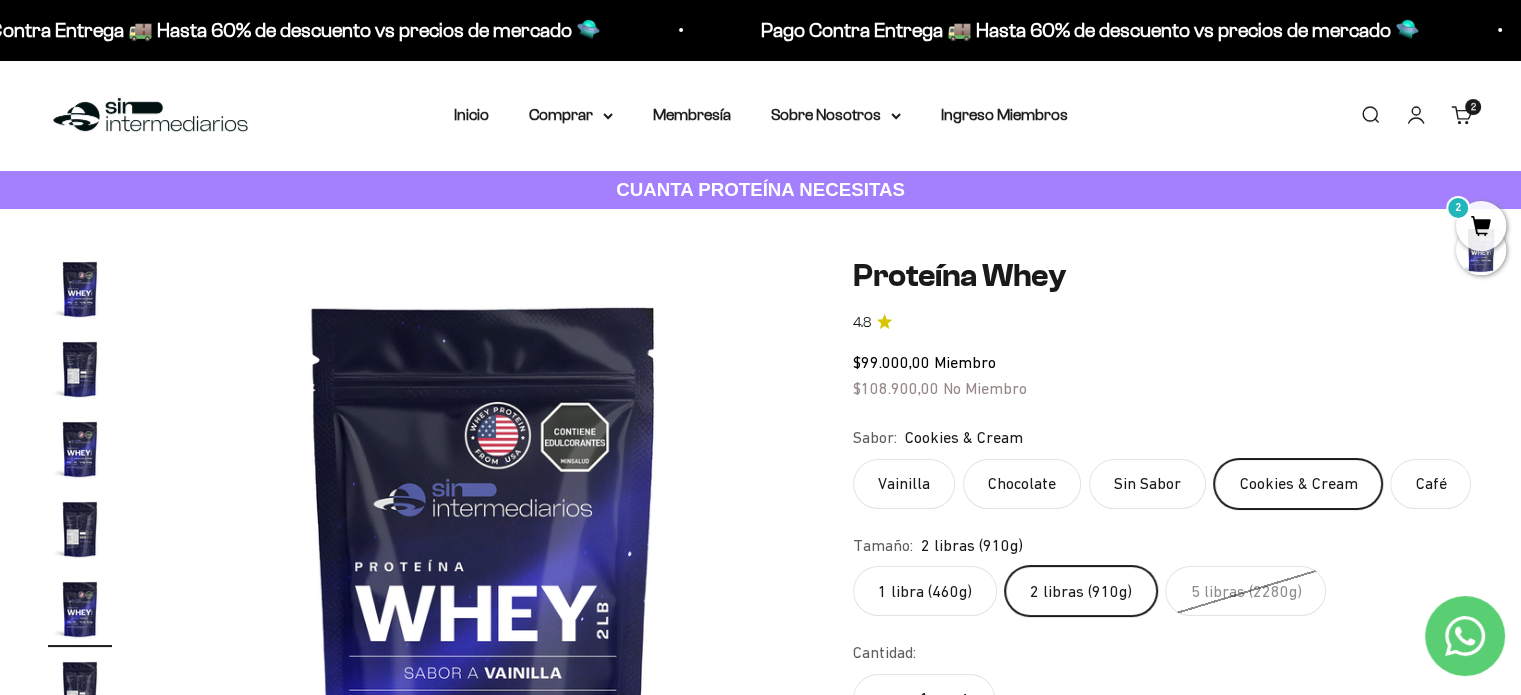 click on "Buscar" at bounding box center [1370, 115] 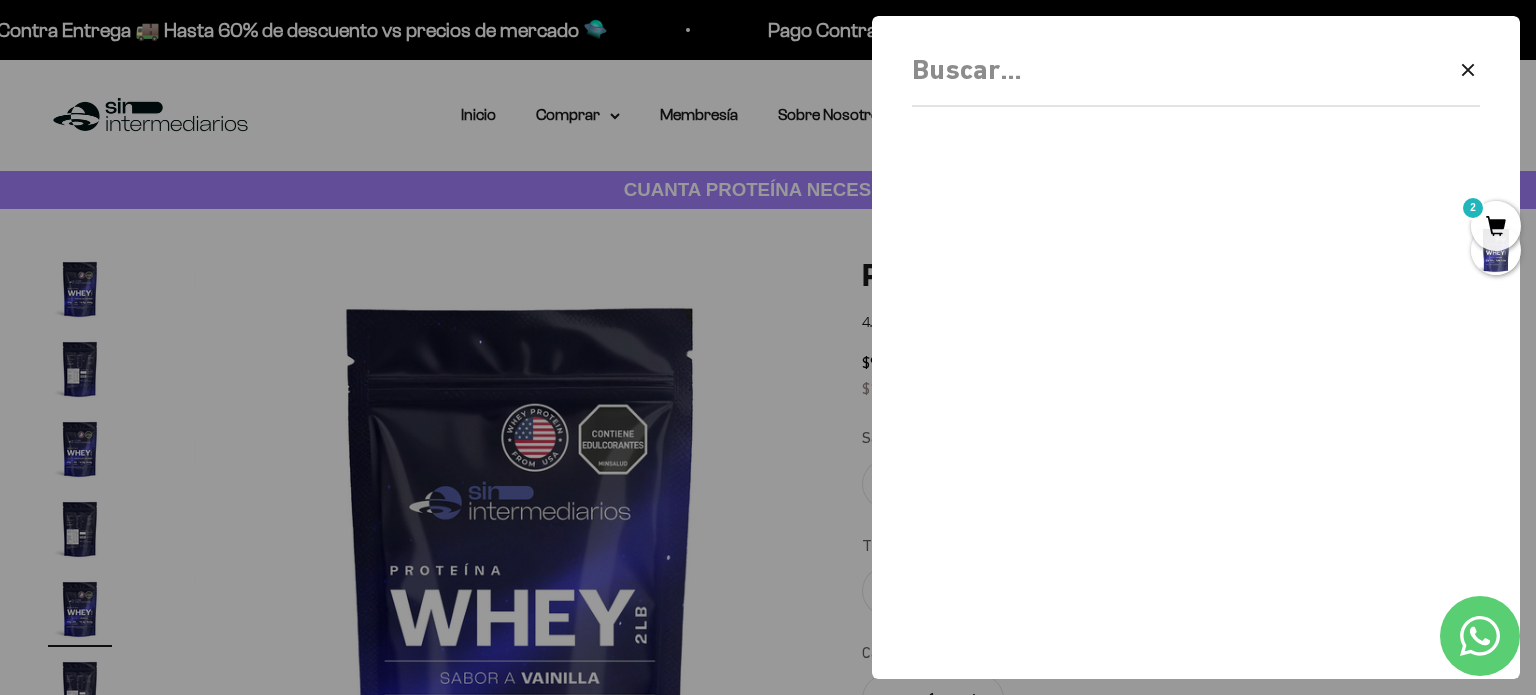 scroll, scrollTop: 0, scrollLeft: 2710, axis: horizontal 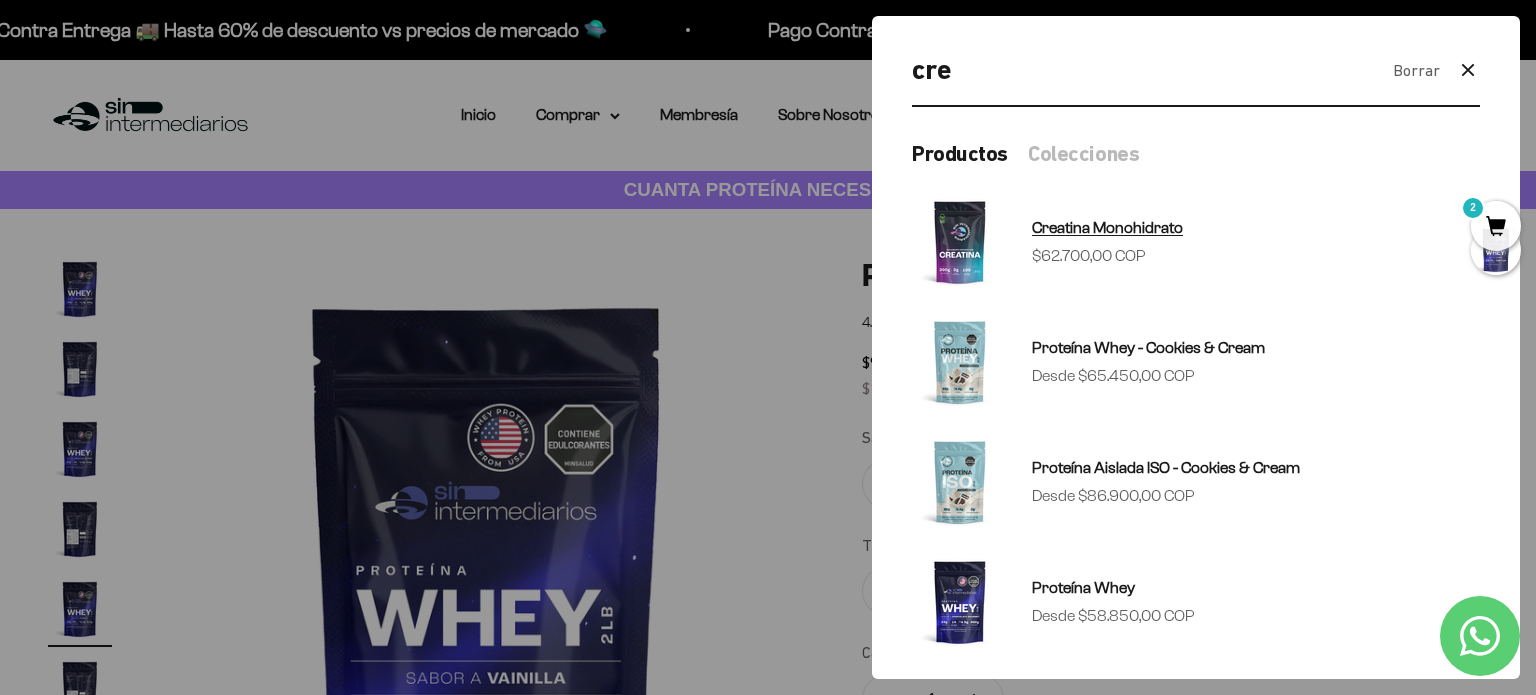 type on "cre" 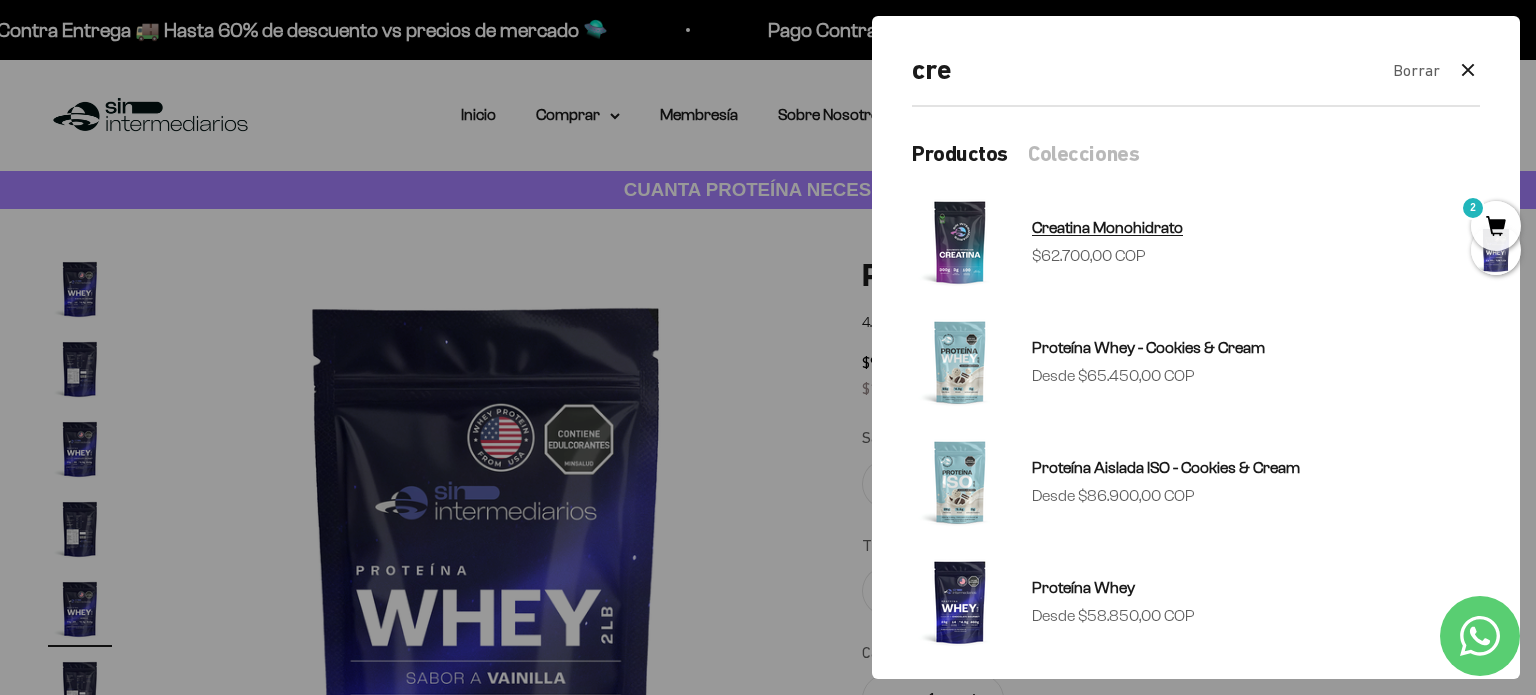 click on "Creatina Monohidrato" at bounding box center (1107, 227) 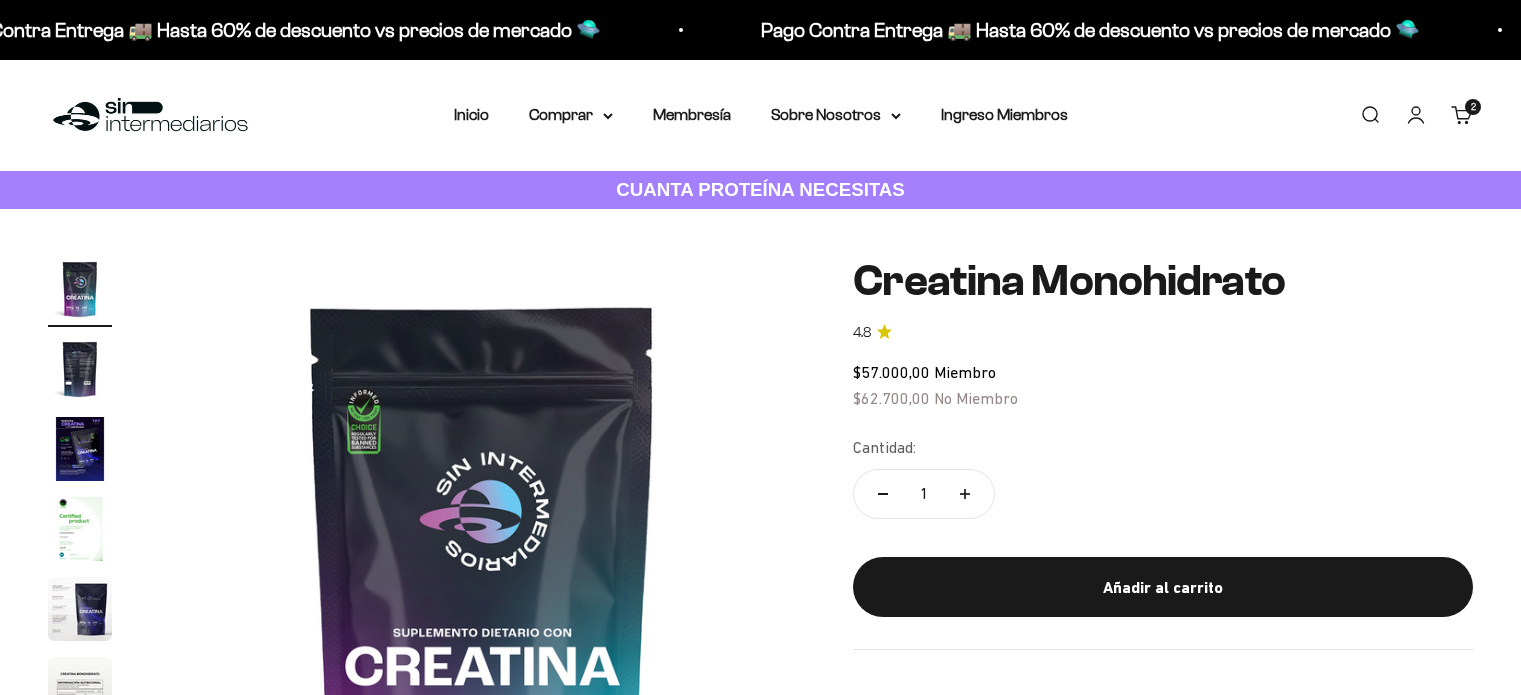 scroll, scrollTop: 0, scrollLeft: 0, axis: both 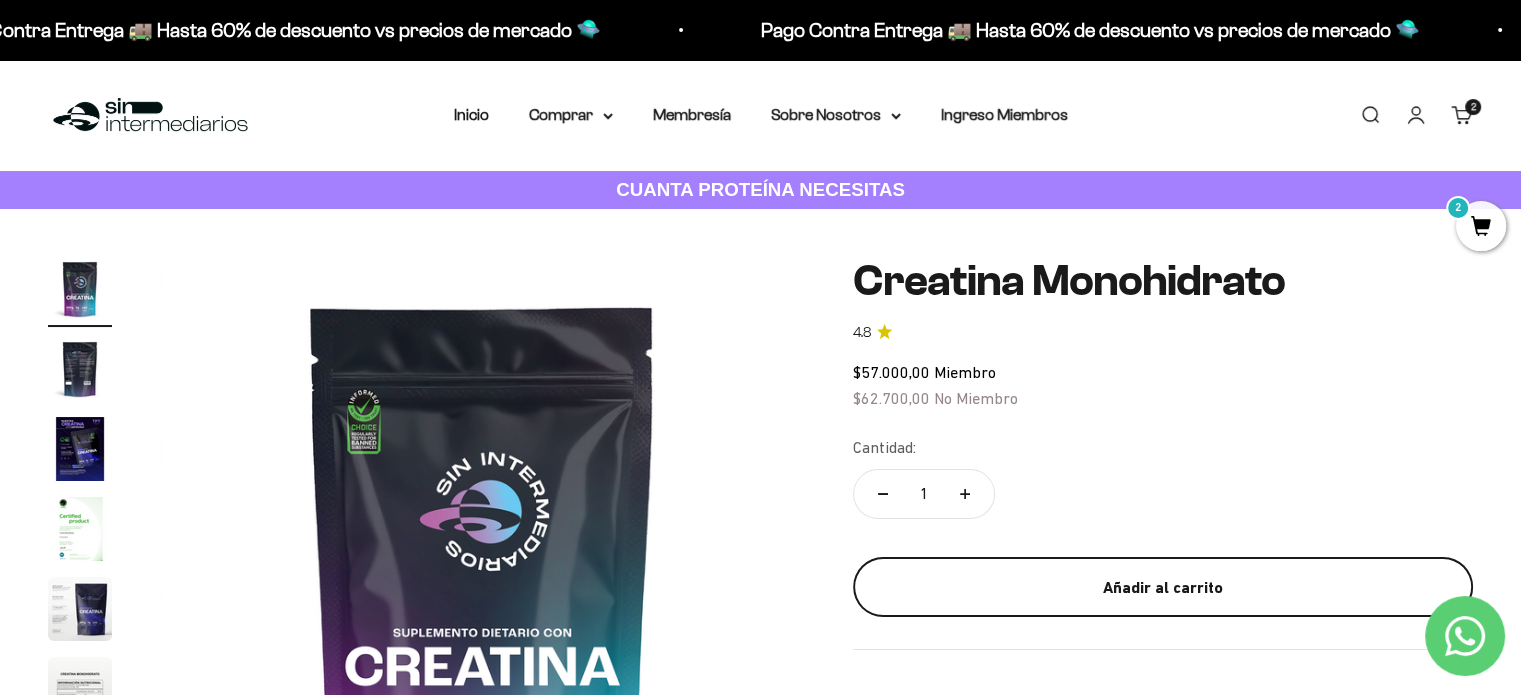 click on "Añadir al carrito" at bounding box center (1163, 588) 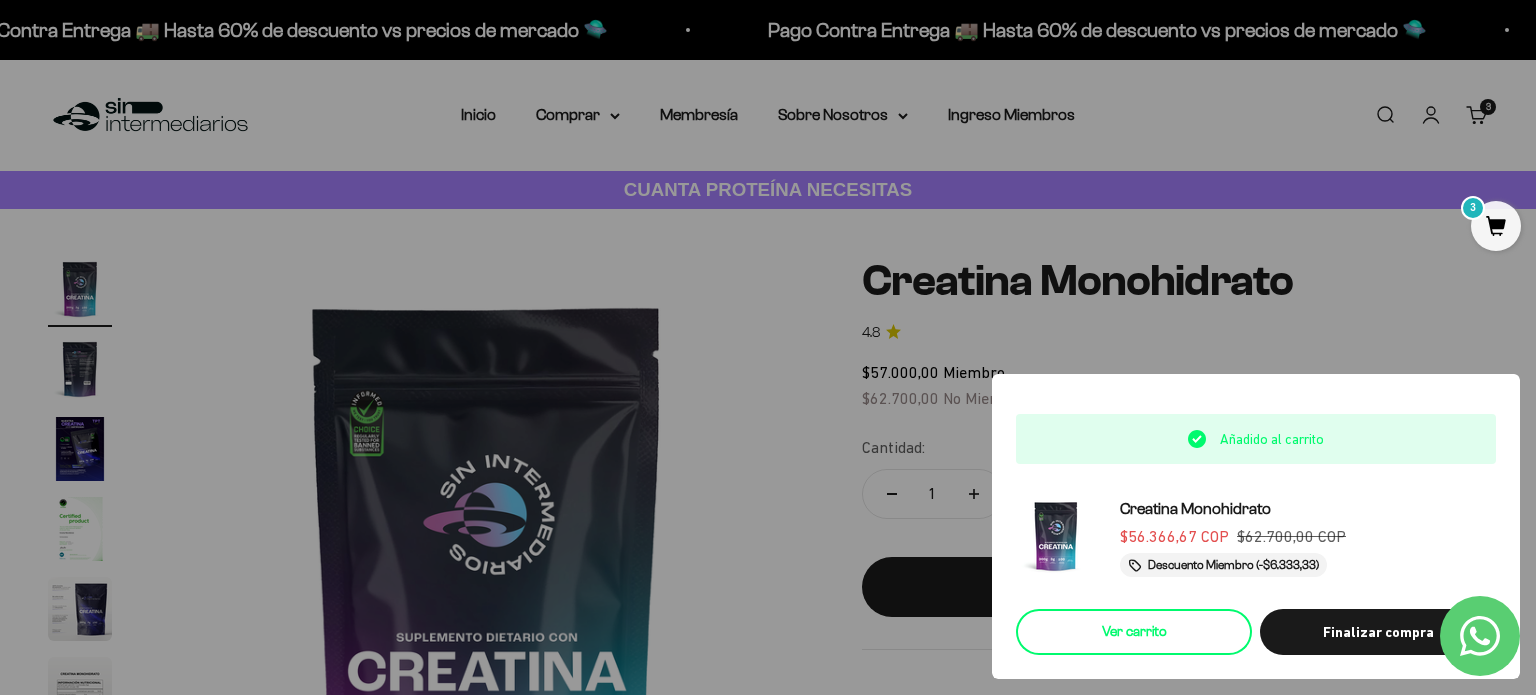 click on "Ver carrito" at bounding box center (1134, 632) 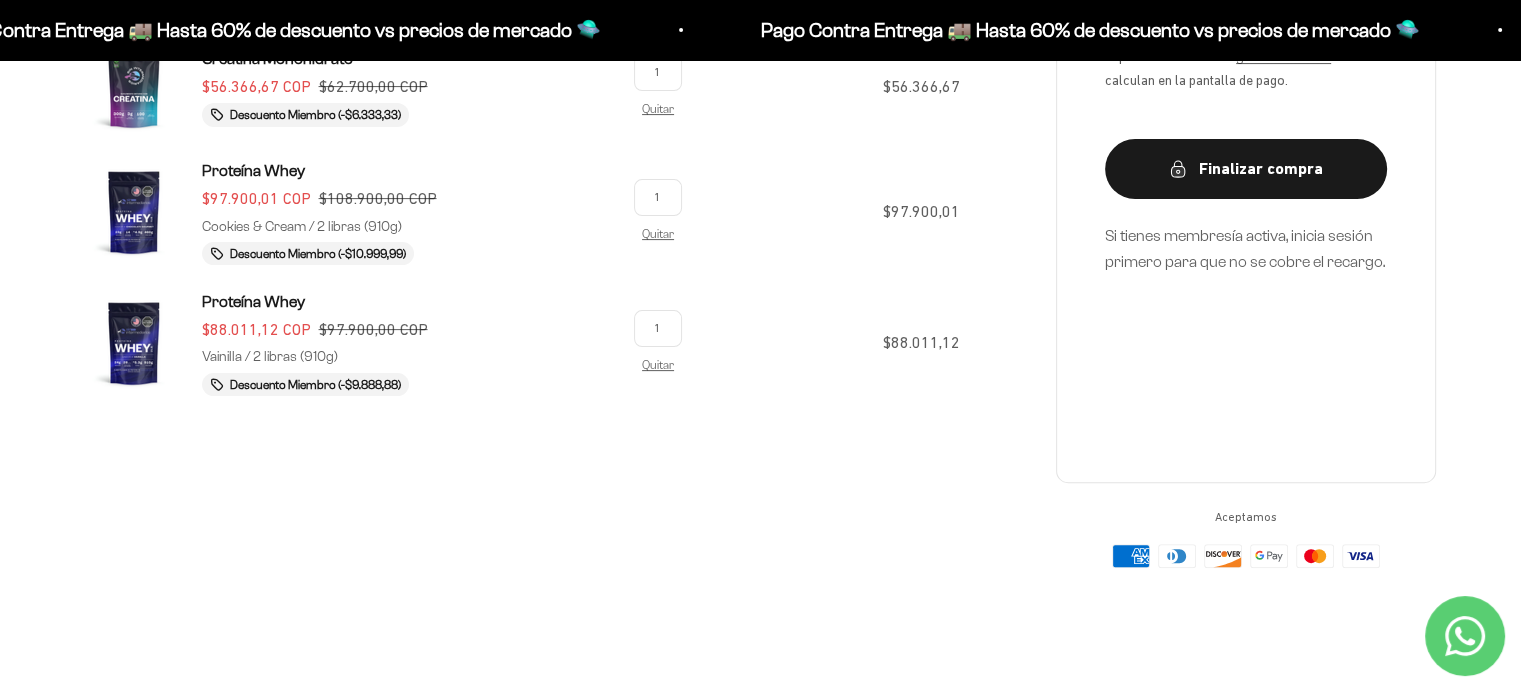 scroll, scrollTop: 560, scrollLeft: 0, axis: vertical 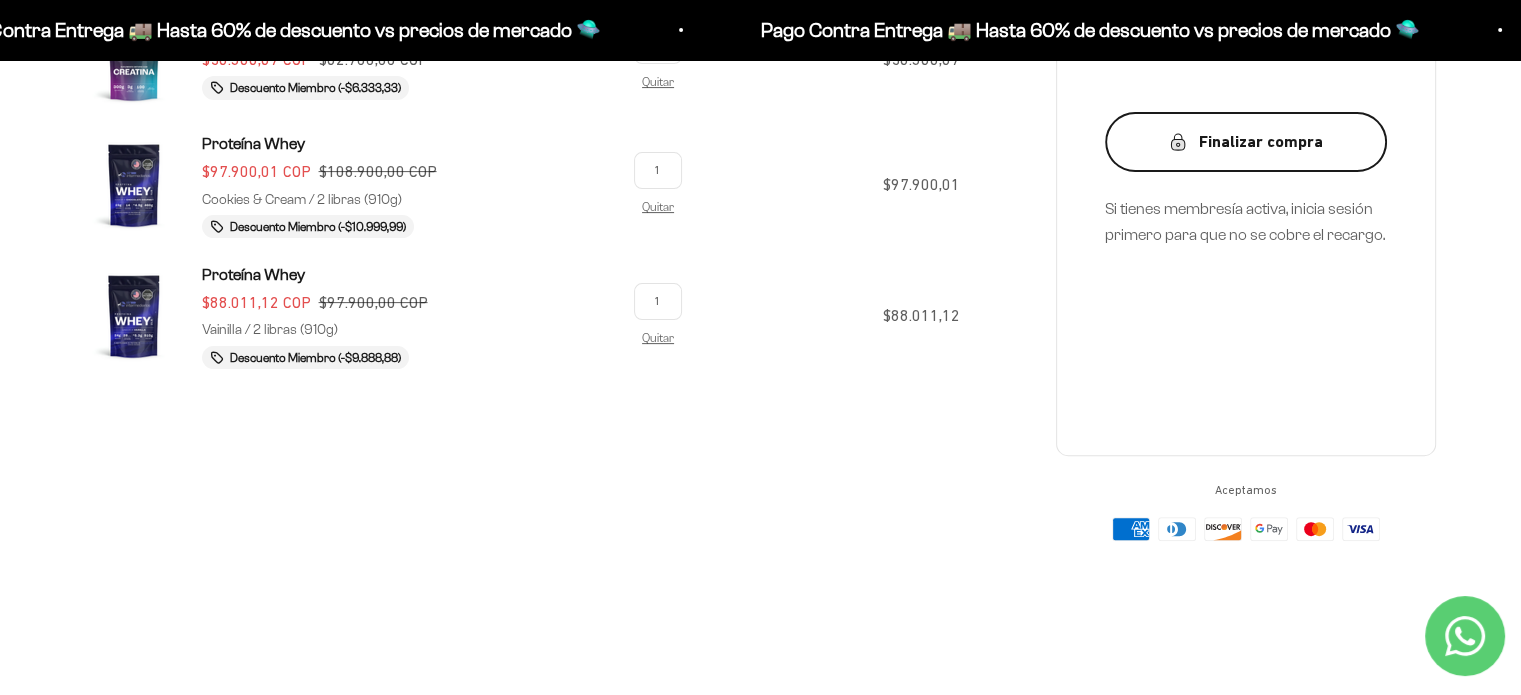click on "Finalizar compra" at bounding box center [1246, 142] 